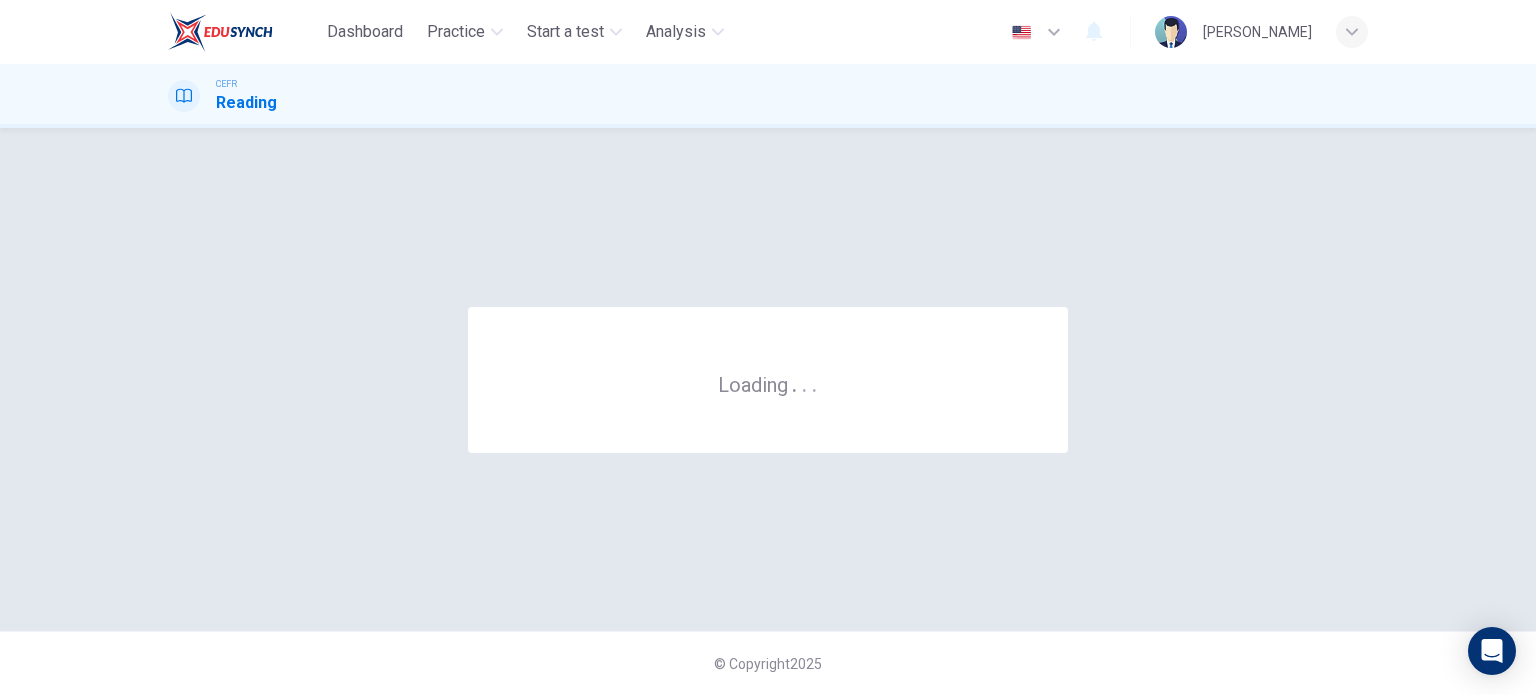 scroll, scrollTop: 0, scrollLeft: 0, axis: both 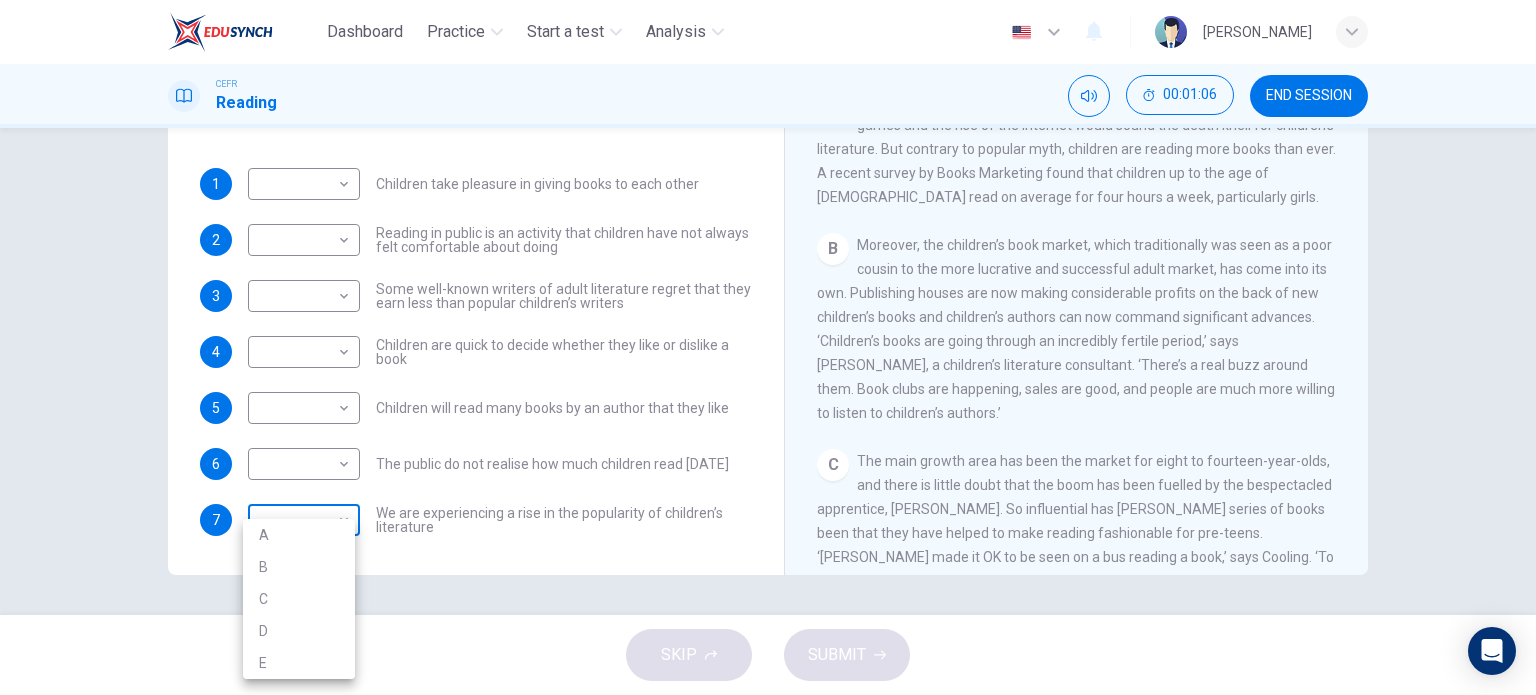 click on "Dashboard Practice Start a test Analysis English en ​ [PERSON_NAME] CEFR Reading 00:01:06 END SESSION Questions 1 - 7 Look at the following list of people A-E and the list of statements. Match each statement with one of the people listed. People A [PERSON_NAME] B [PERSON_NAME] C [PERSON_NAME] D [PERSON_NAME] E [PERSON_NAME] 1 ​ ​ Children take pleasure in giving books to each other 2 ​ ​ Reading in public is an activity that children have not always felt comfortable about doing 3 ​ ​ Some well-known writers of adult literature regret that they earn less than popular children’s writers 4 ​ ​ Children are quick to decide whether they like or dislike a book 5 ​ ​ Children will read many books by an author that they like 6 ​ ​ The public do not realise how much children read [DATE] 7 ​ ​ We are experiencing a rise in the popularity of children’s literature Twist in the Tale CLICK TO ZOOM Click to Zoom A B C D E F G H I J SKIP SUBMIT
Dashboard Practice 2025 A" at bounding box center (768, 347) 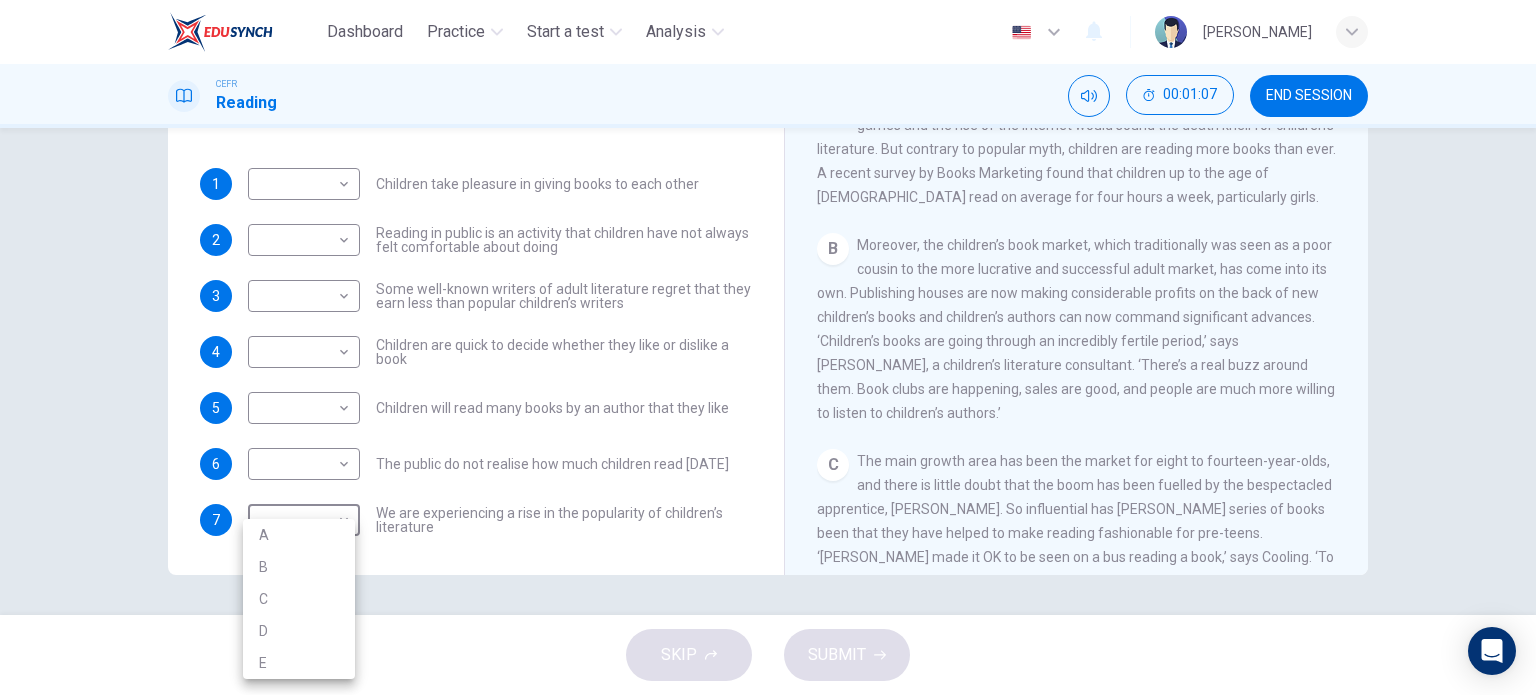 click on "A" at bounding box center [299, 535] 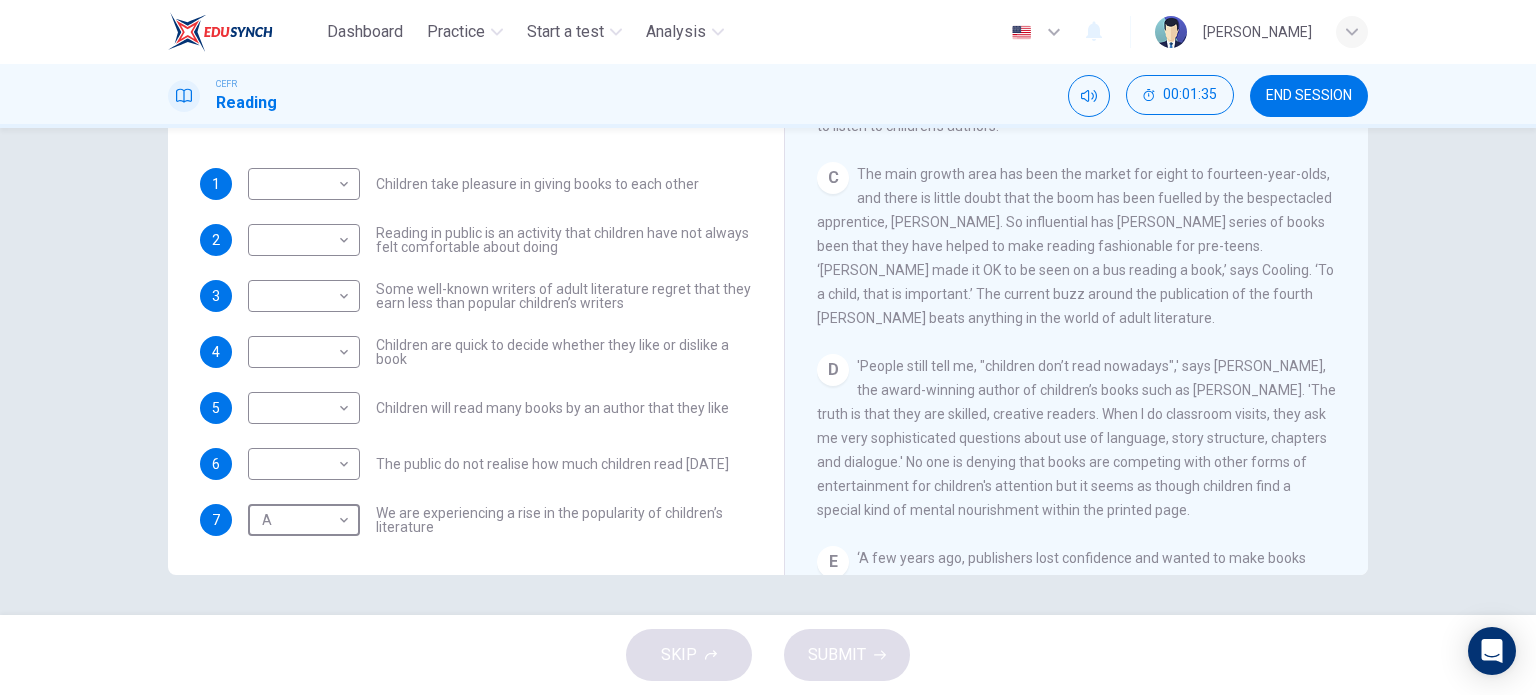 scroll, scrollTop: 600, scrollLeft: 0, axis: vertical 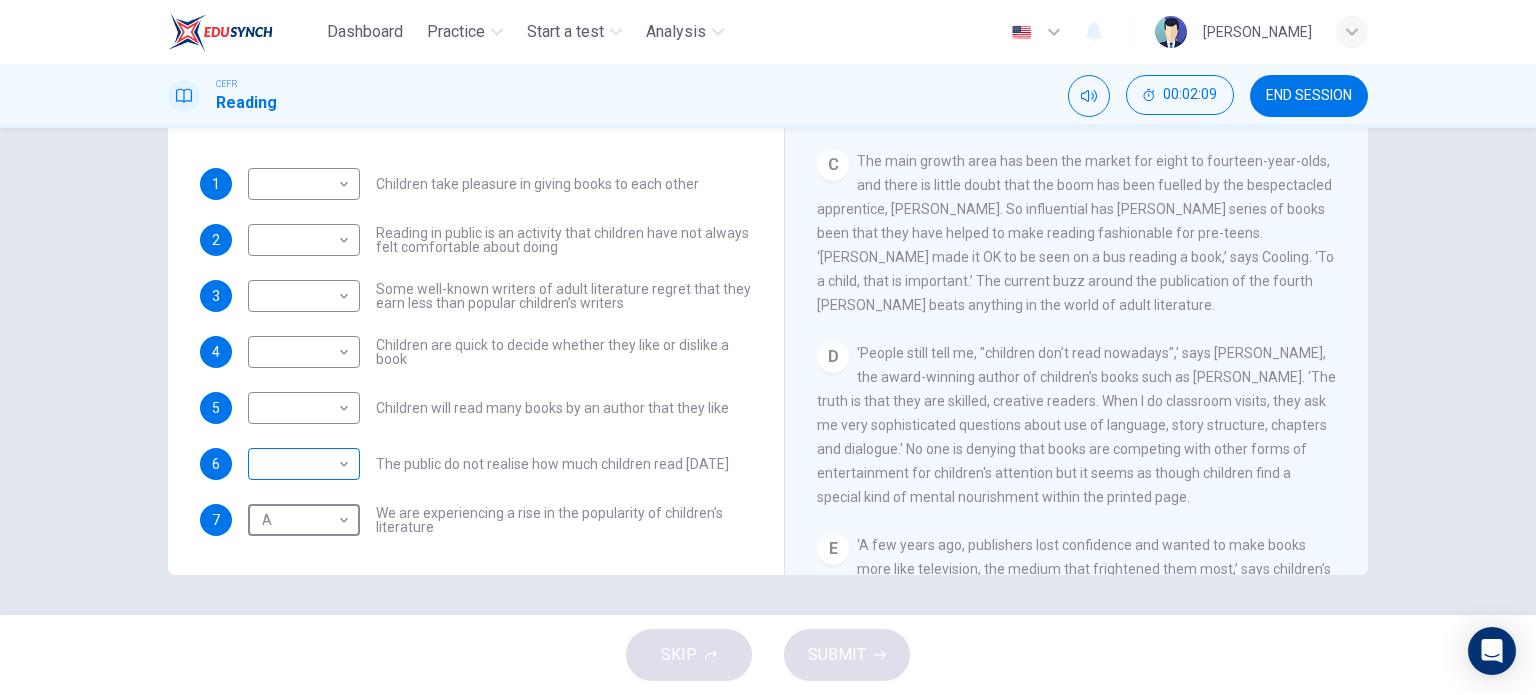 click on "Dashboard Practice Start a test Analysis English en ​ [PERSON_NAME] CEFR Reading 00:02:09 END SESSION Questions 1 - 7 Look at the following list of people A-E and the list of statements. Match each statement with one of the people listed. People A [PERSON_NAME] B [PERSON_NAME] C [PERSON_NAME] D [PERSON_NAME] E [PERSON_NAME] 1 ​ ​ Children take pleasure in giving books to each other 2 ​ ​ Reading in public is an activity that children have not always felt comfortable about doing 3 ​ ​ Some well-known writers of adult literature regret that they earn less than popular children’s writers 4 ​ ​ Children are quick to decide whether they like or dislike a book 5 ​ ​ Children will read many books by an author that they like 6 ​ ​ The public do not realise how much children read [DATE] 7 A A ​ We are experiencing a rise in the popularity of children’s literature Twist in the Tale CLICK TO ZOOM Click to Zoom A B C D E F G H I J SKIP SUBMIT
Dashboard Practice 2025" at bounding box center (768, 347) 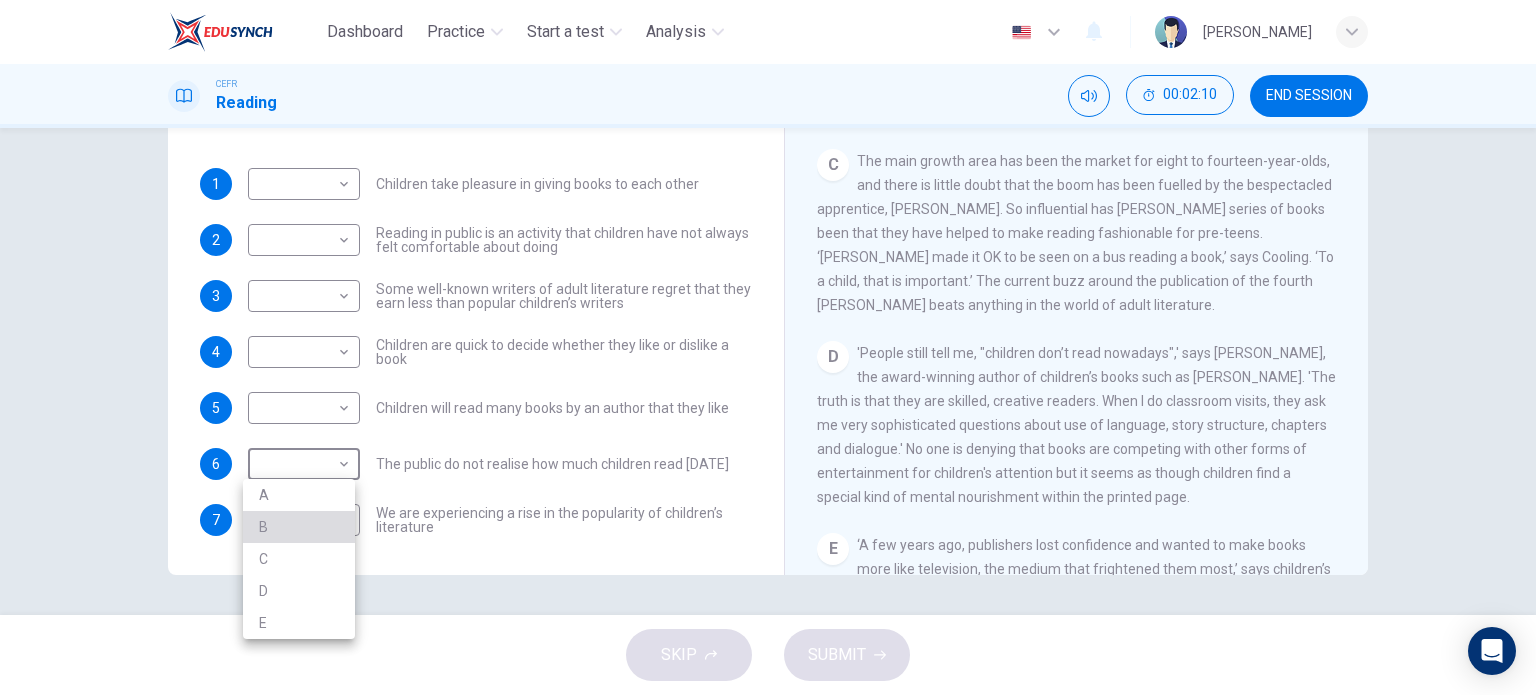 click on "B" at bounding box center (299, 527) 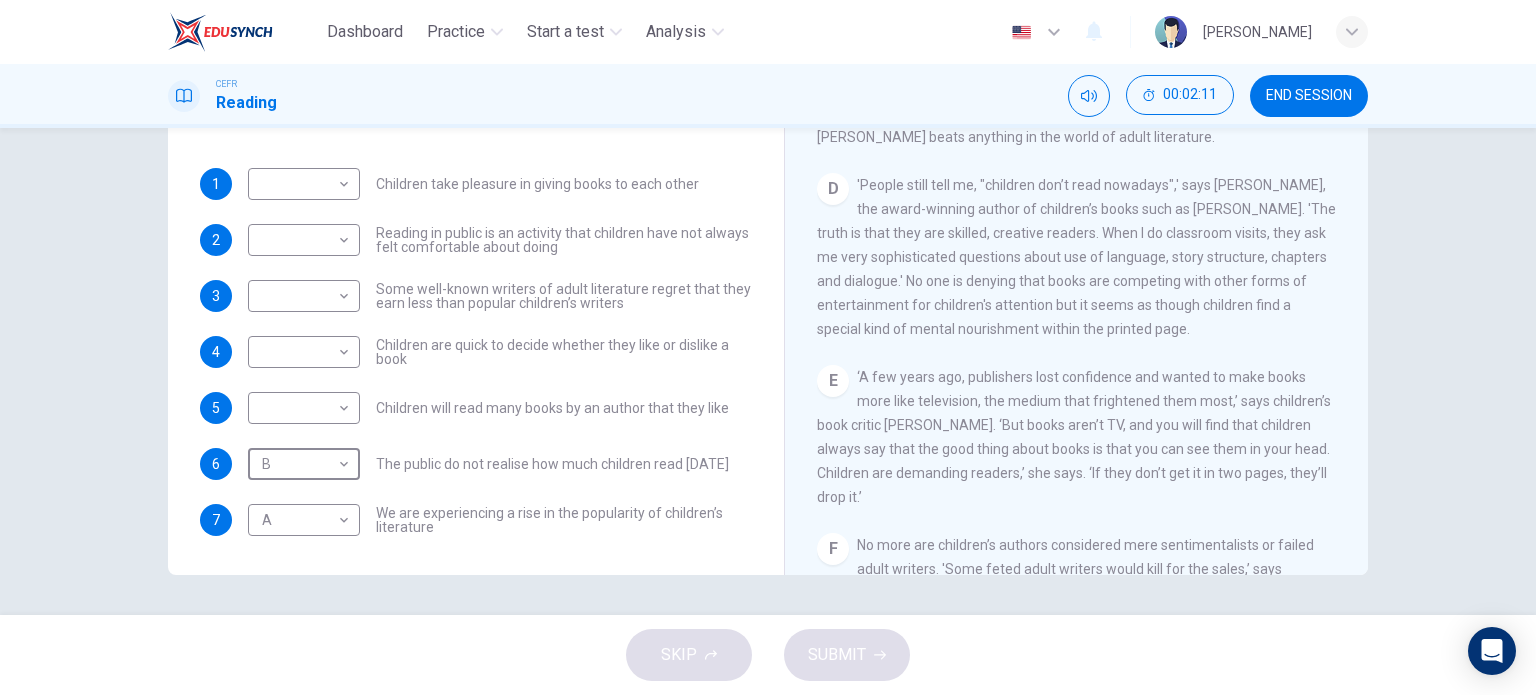 scroll, scrollTop: 800, scrollLeft: 0, axis: vertical 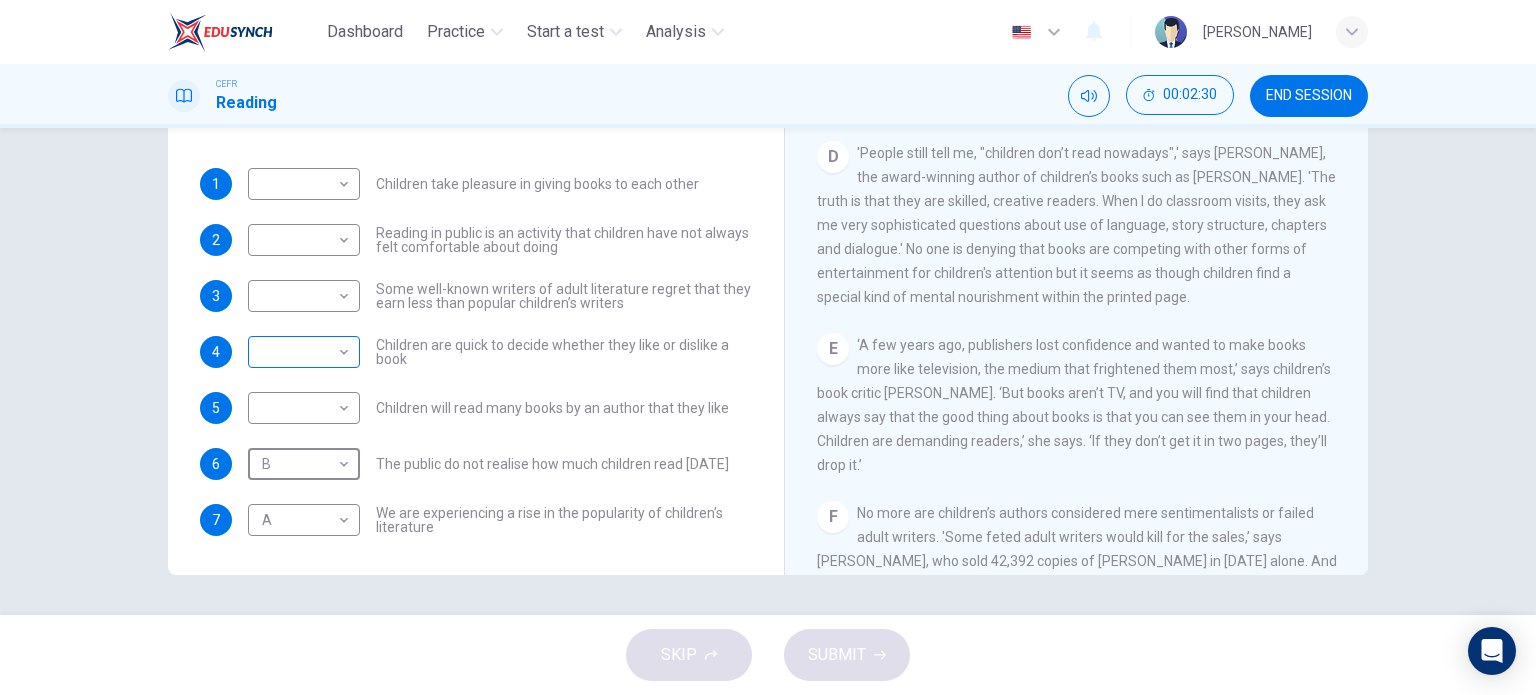 click on "Dashboard Practice Start a test Analysis English en ​ [PERSON_NAME] CEFR Reading 00:02:30 END SESSION Questions 1 - 7 Look at the following list of people A-E and the list of statements. Match each statement with one of the people listed. People A [PERSON_NAME] B [PERSON_NAME] C [PERSON_NAME] D [PERSON_NAME] E [PERSON_NAME] 1 ​ ​ Children take pleasure in giving books to each other 2 ​ ​ Reading in public is an activity that children have not always felt comfortable about doing 3 ​ ​ Some well-known writers of adult literature regret that they earn less than popular children’s writers 4 ​ ​ Children are quick to decide whether they like or dislike a book 5 ​ ​ Children will read many books by an author that they like 6 B B ​ The public do not realise how much children read [DATE] 7 A A ​ We are experiencing a rise in the popularity of children’s literature Twist in the Tale CLICK TO ZOOM Click to Zoom A B C D E F G H I J SKIP SUBMIT
Dashboard Practice 2025" at bounding box center (768, 347) 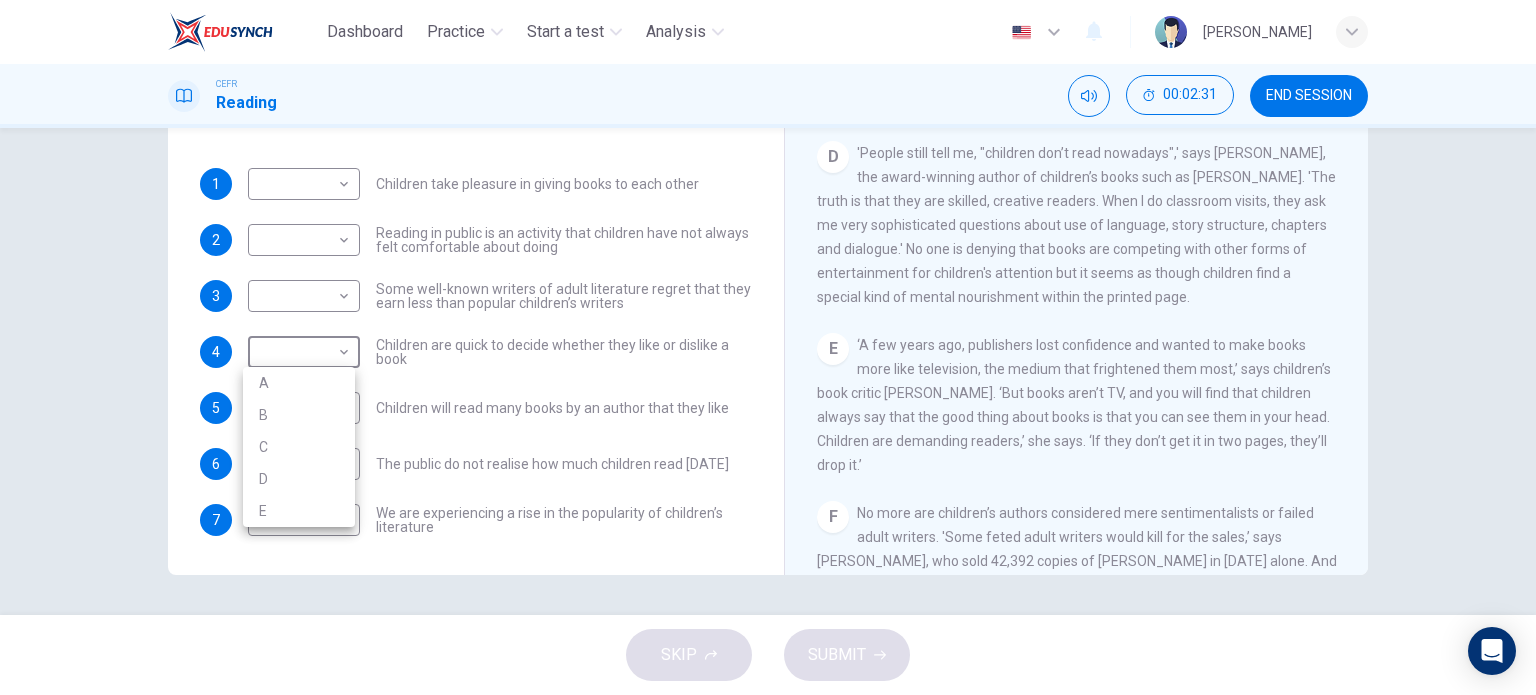 click on "C" at bounding box center (299, 447) 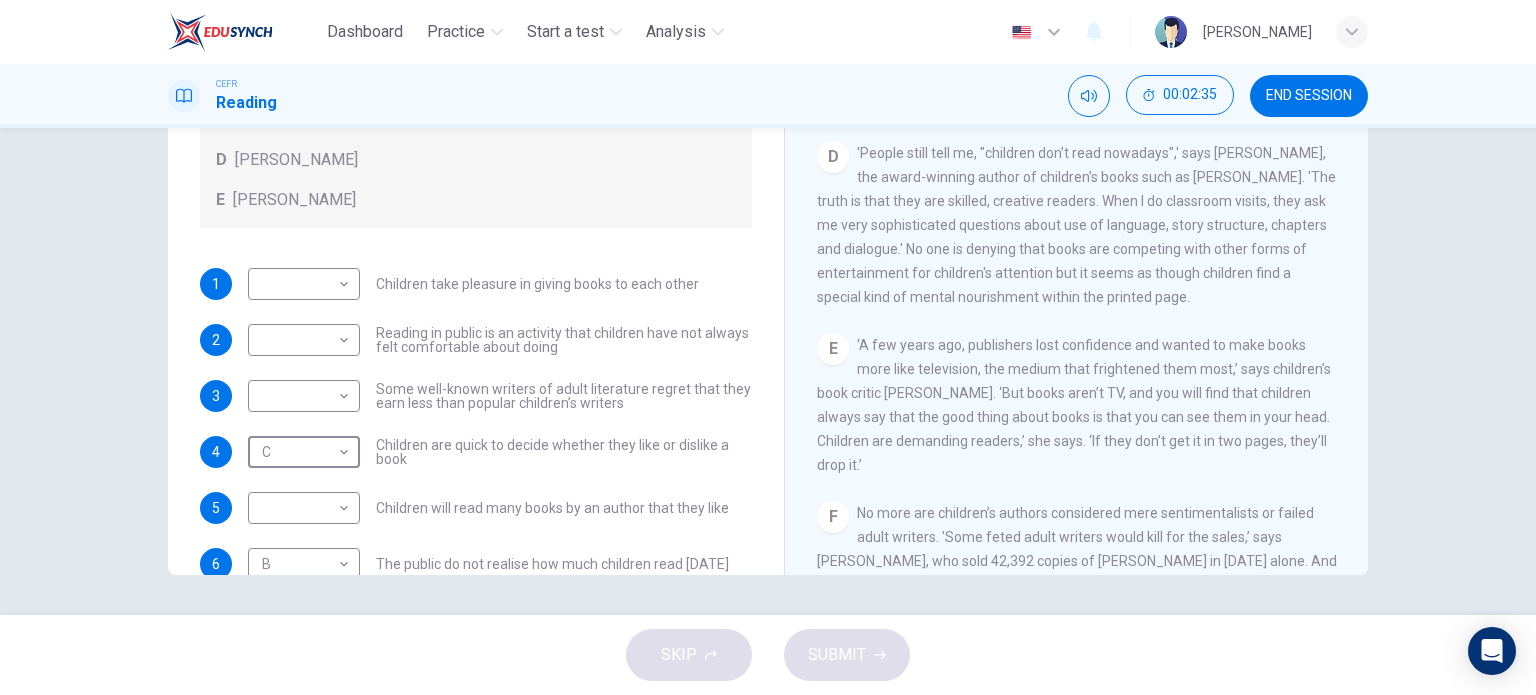 scroll, scrollTop: 0, scrollLeft: 0, axis: both 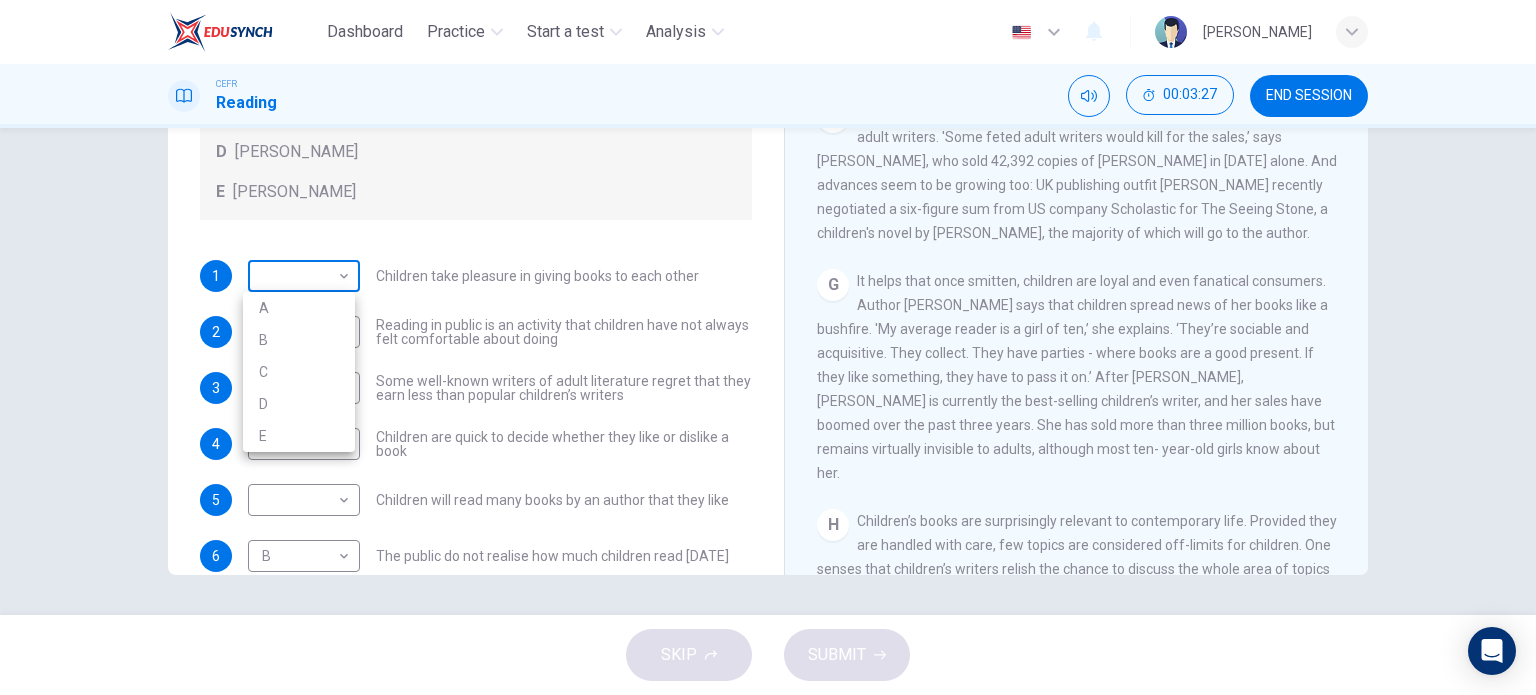 click on "Dashboard Practice Start a test Analysis English en ​ [PERSON_NAME] CEFR Reading 00:03:27 END SESSION Questions 1 - 7 Look at the following list of people A-E and the list of statements. Match each statement with one of the people listed. People A [PERSON_NAME] B [PERSON_NAME] C [PERSON_NAME] D [PERSON_NAME] E [PERSON_NAME] 1 ​ ​ Children take pleasure in giving books to each other 2 ​ ​ Reading in public is an activity that children have not always felt comfortable about doing 3 ​ ​ Some well-known writers of adult literature regret that they earn less than popular children’s writers 4 C C ​ Children are quick to decide whether they like or dislike a book 5 ​ ​ Children will read many books by an author that they like 6 B B ​ The public do not realise how much children read [DATE] 7 A A ​ We are experiencing a rise in the popularity of children’s literature Twist in the Tale CLICK TO ZOOM Click to Zoom A B C D E F G H I J SKIP SUBMIT
Dashboard Practice 2025 A" at bounding box center [768, 347] 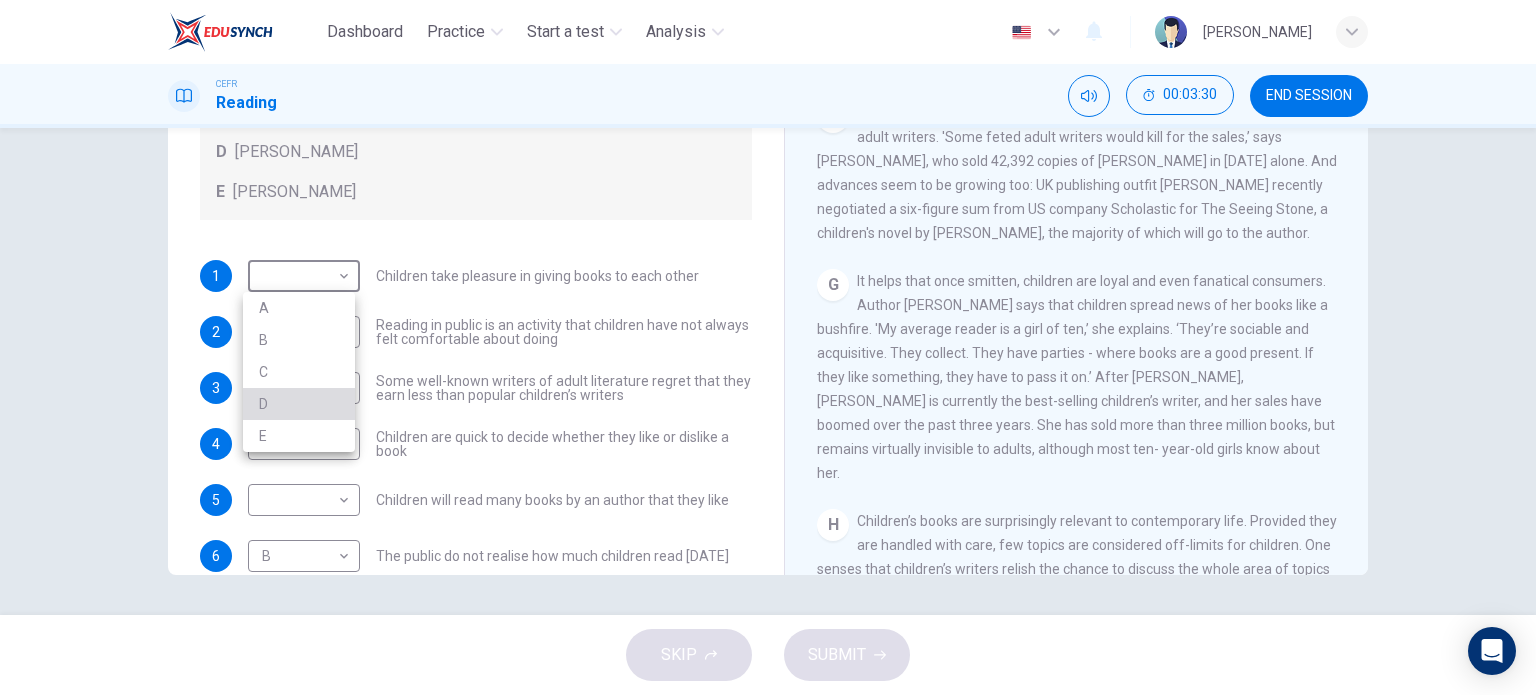 click on "D" at bounding box center [299, 404] 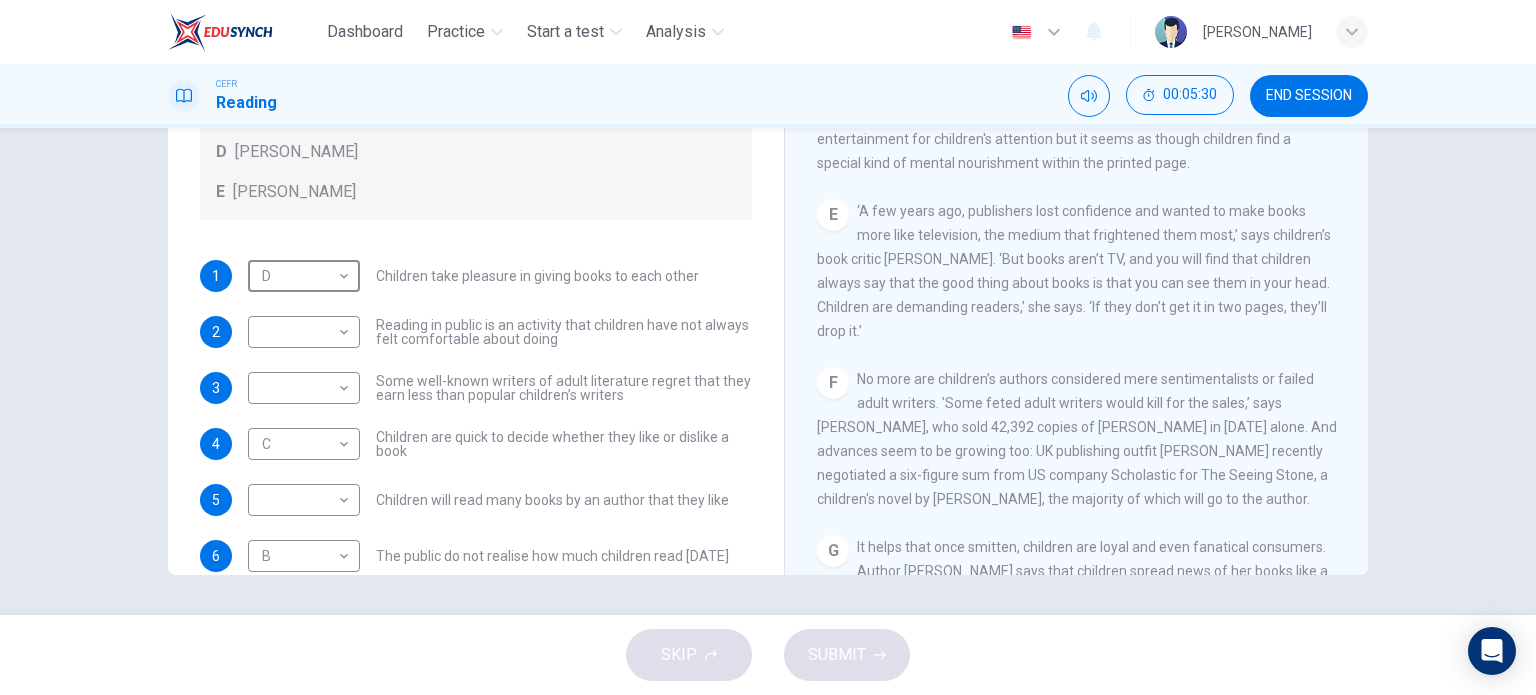 scroll, scrollTop: 965, scrollLeft: 0, axis: vertical 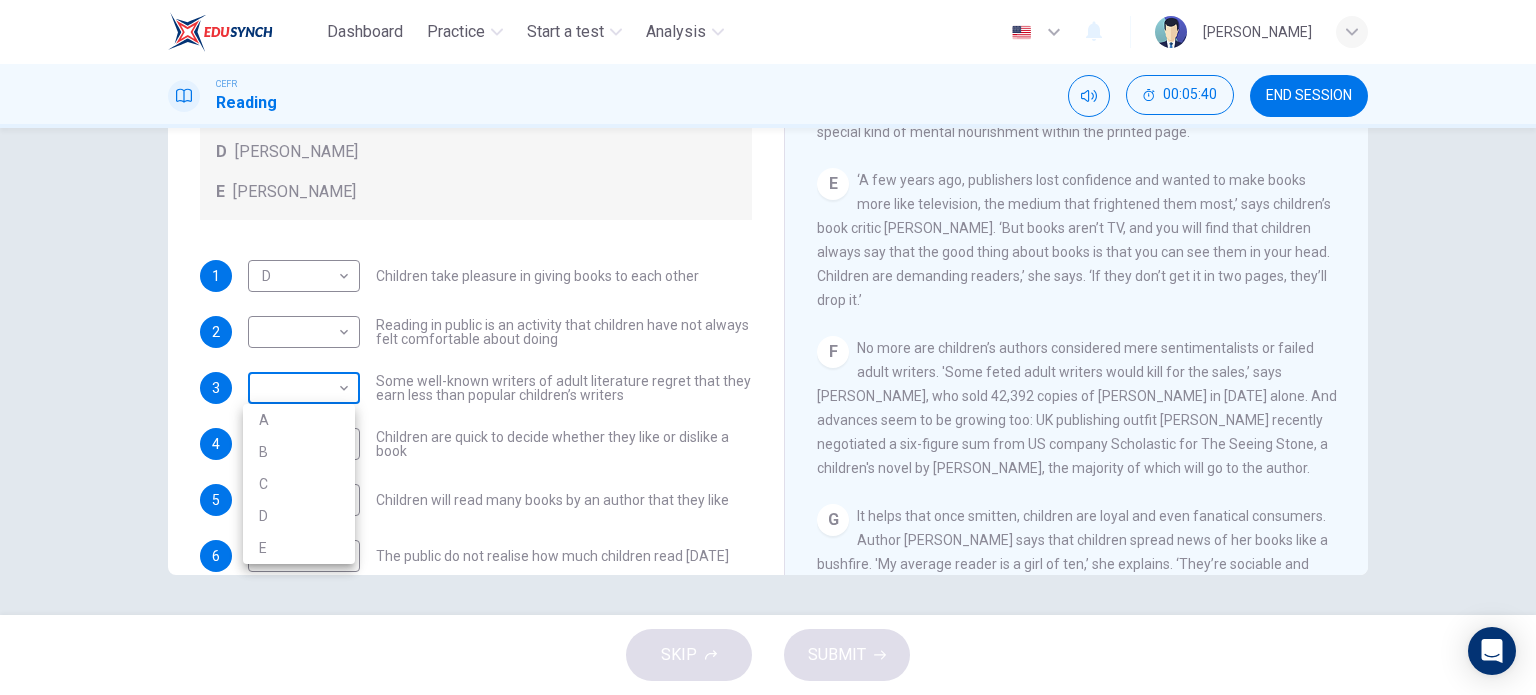 click on "Dashboard Practice Start a test Analysis English en ​ [PERSON_NAME] CEFR Reading 00:05:40 END SESSION Questions 1 - 7 Look at the following list of people A-E and the list of statements. Match each statement with one of the people listed. People A [PERSON_NAME] B [PERSON_NAME] C [PERSON_NAME] D [PERSON_NAME] E [PERSON_NAME] 1 D D ​ Children take pleasure in giving books to each other 2 ​ ​ Reading in public is an activity that children have not always felt comfortable about doing 3 ​ ​ Some well-known writers of adult literature regret that they earn less than popular children’s writers 4 C C ​ Children are quick to decide whether they like or dislike a book 5 ​ ​ Children will read many books by an author that they like 6 B B ​ The public do not realise how much children read [DATE] 7 A A ​ We are experiencing a rise in the popularity of children’s literature Twist in the Tale CLICK TO ZOOM Click to Zoom A B C D E F G H I J SKIP SUBMIT
Dashboard Practice 2025 A" at bounding box center (768, 347) 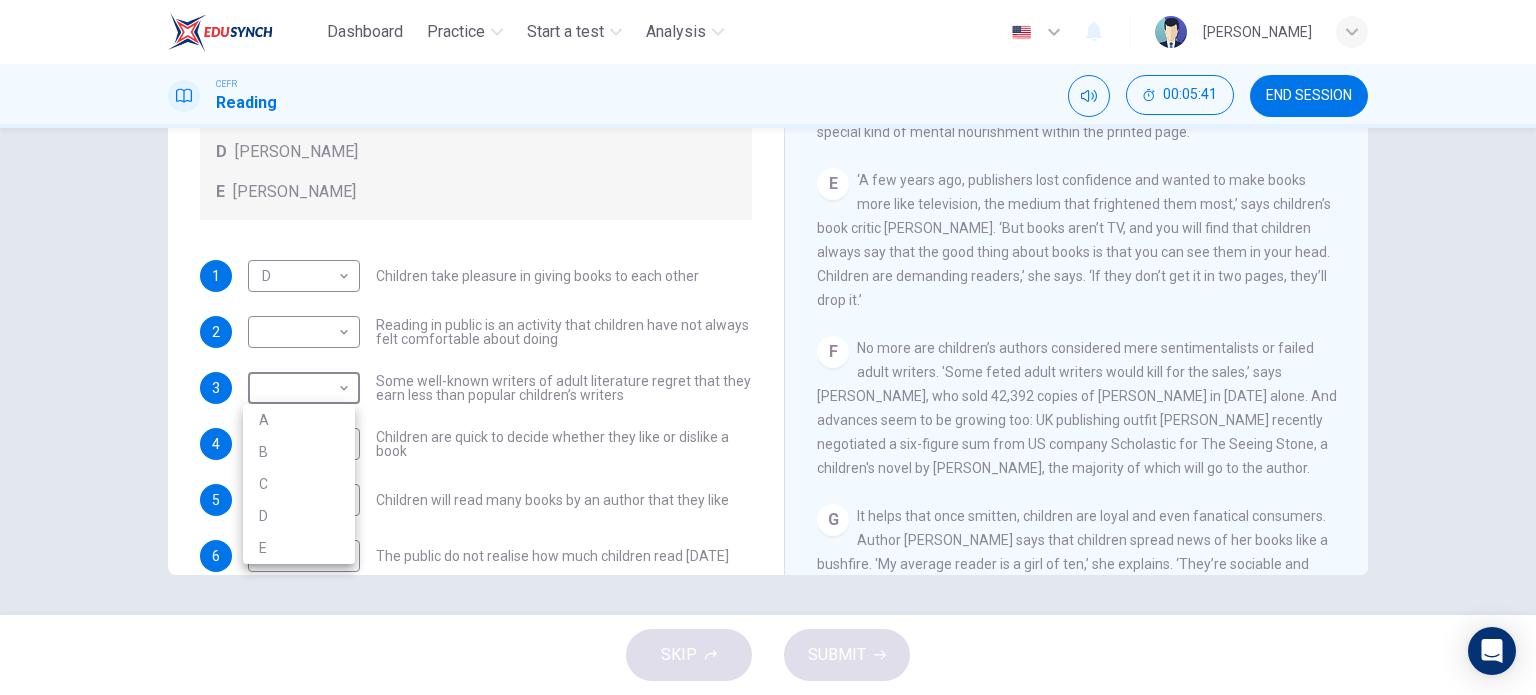 click at bounding box center [768, 347] 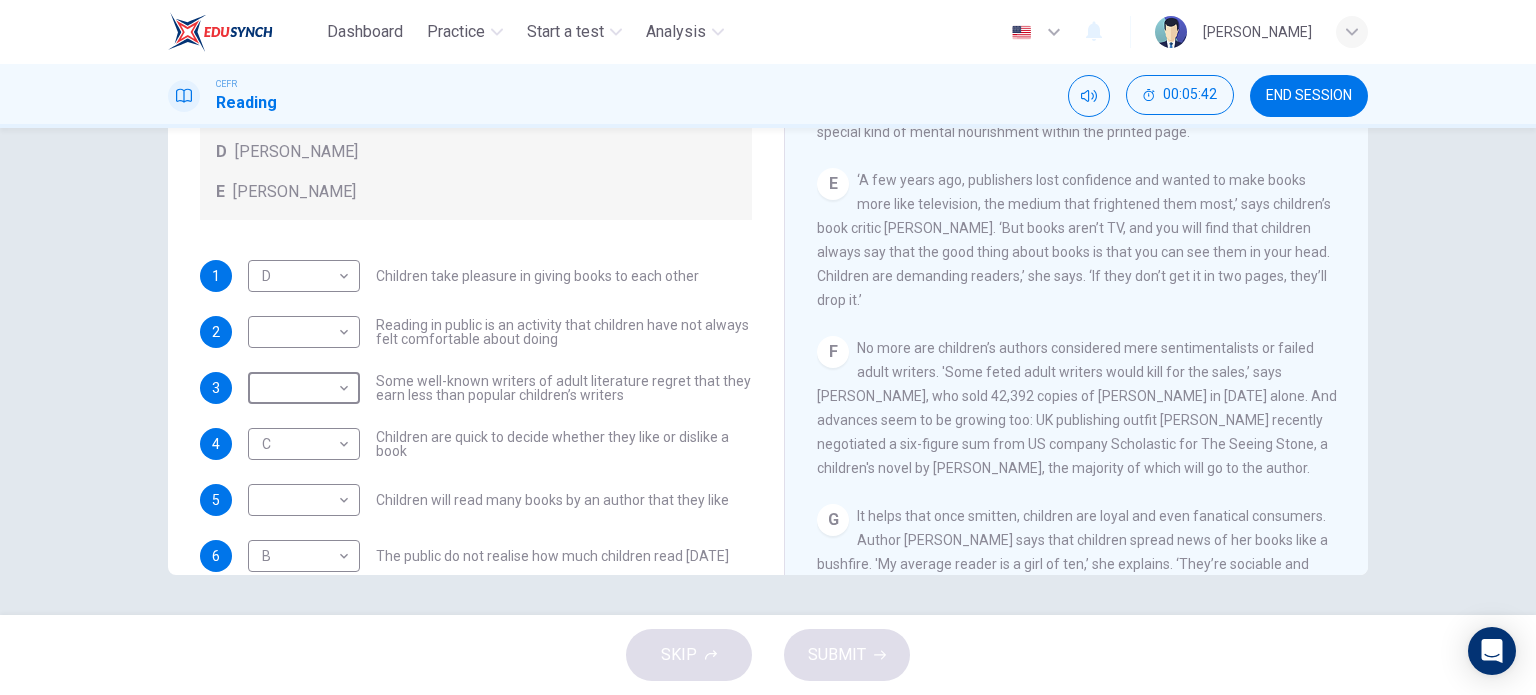 scroll, scrollTop: 0, scrollLeft: 0, axis: both 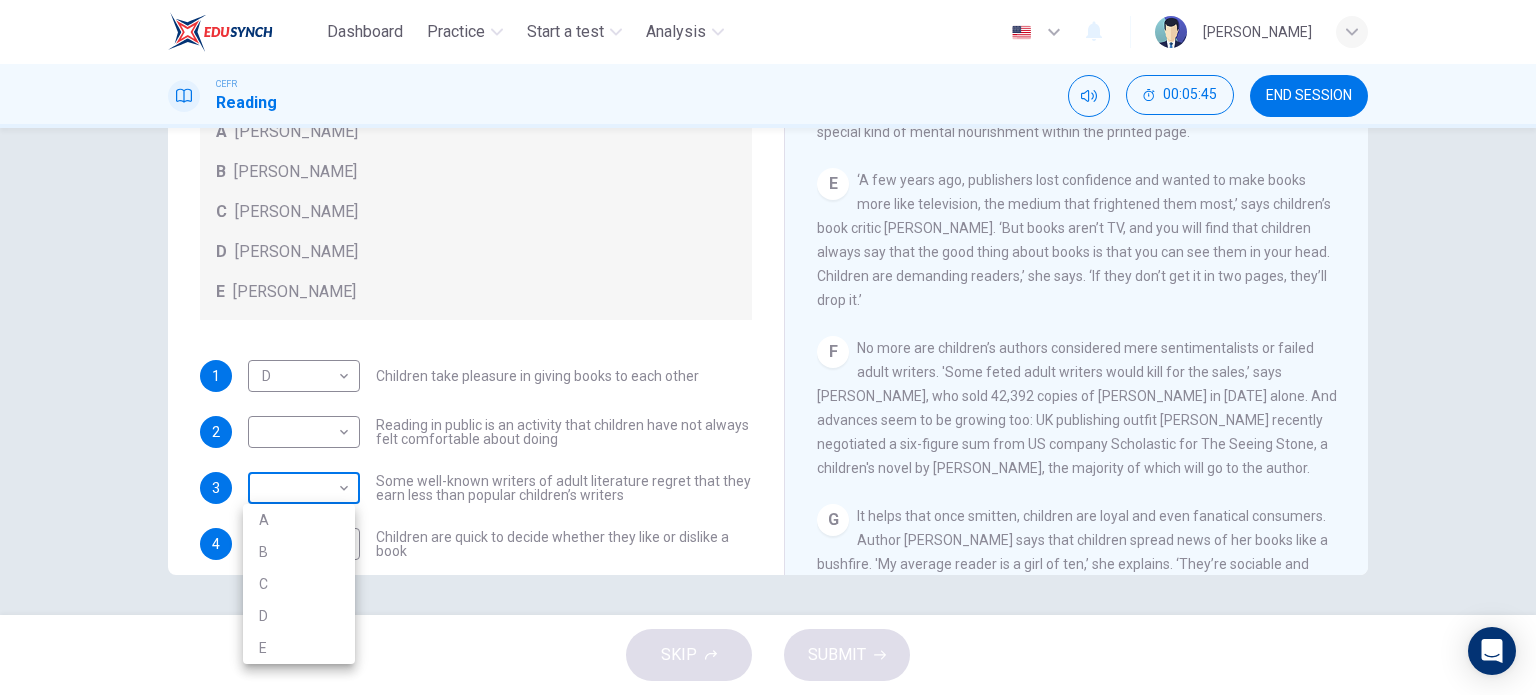 click on "Dashboard Practice Start a test Analysis English en ​ [PERSON_NAME] CEFR Reading 00:05:45 END SESSION Questions 1 - 7 Look at the following list of people A-E and the list of statements. Match each statement with one of the people listed. People A [PERSON_NAME] B [PERSON_NAME] C [PERSON_NAME] D [PERSON_NAME] E [PERSON_NAME] 1 D D ​ Children take pleasure in giving books to each other 2 ​ ​ Reading in public is an activity that children have not always felt comfortable about doing 3 ​ ​ Some well-known writers of adult literature regret that they earn less than popular children’s writers 4 C C ​ Children are quick to decide whether they like or dislike a book 5 ​ ​ Children will read many books by an author that they like 6 B B ​ The public do not realise how much children read [DATE] 7 A A ​ We are experiencing a rise in the popularity of children’s literature Twist in the Tale CLICK TO ZOOM Click to Zoom A B C D E F G H I J SKIP SUBMIT
Dashboard Practice 2025 A" at bounding box center [768, 347] 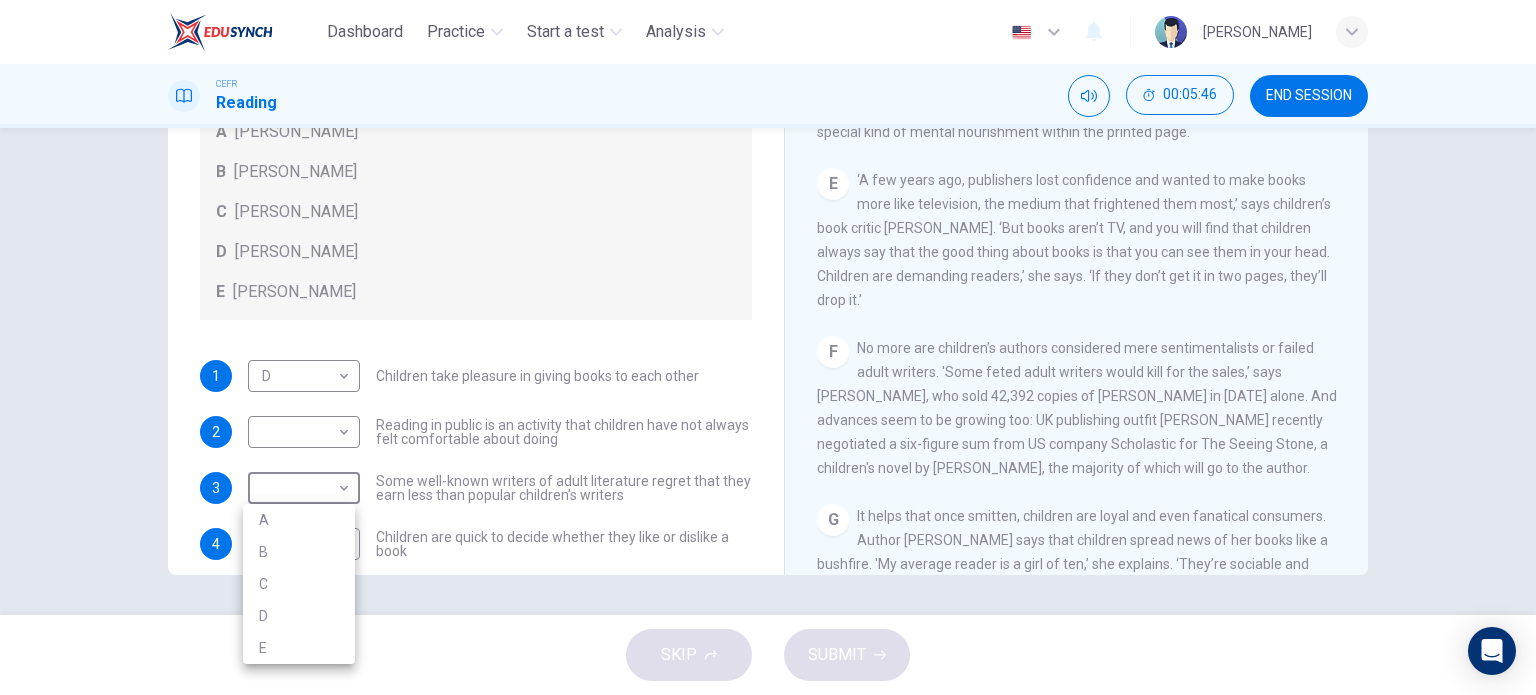 click on "B" at bounding box center (299, 552) 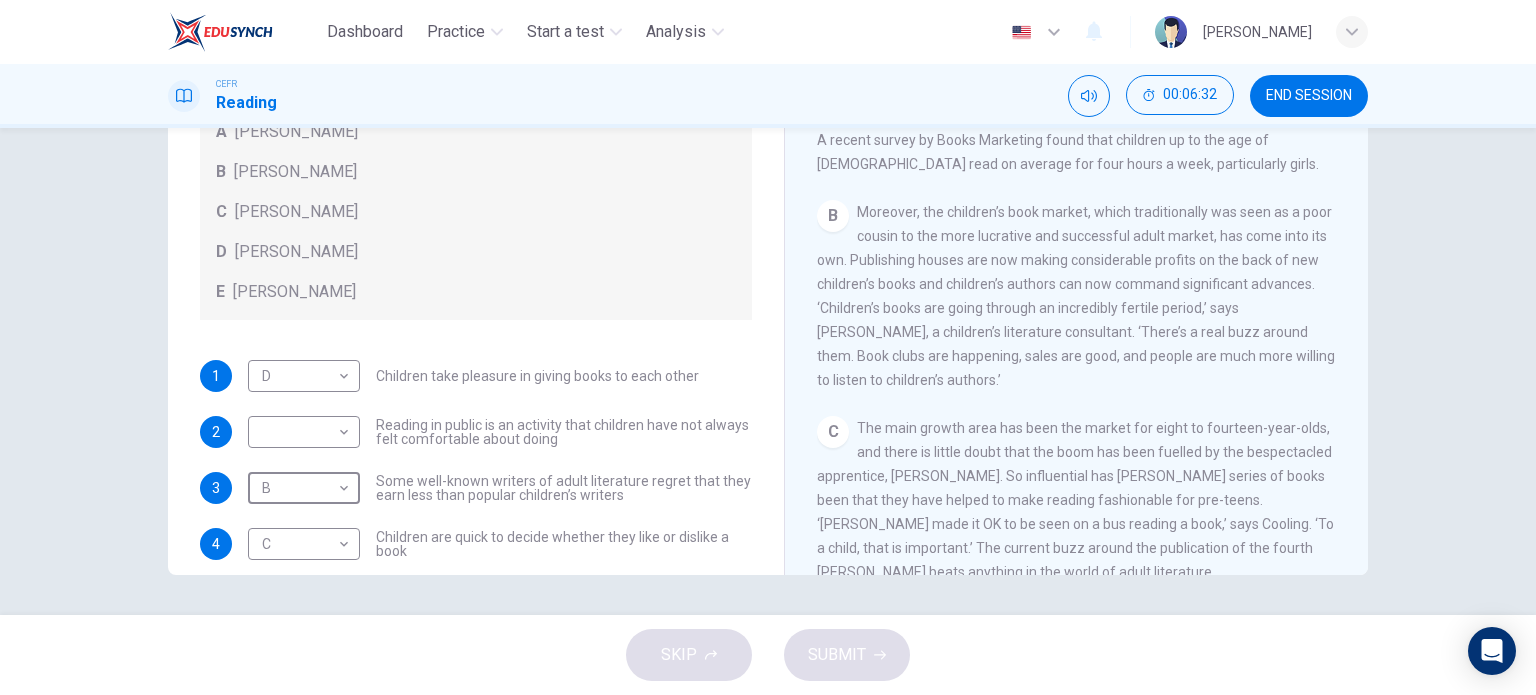 scroll, scrollTop: 365, scrollLeft: 0, axis: vertical 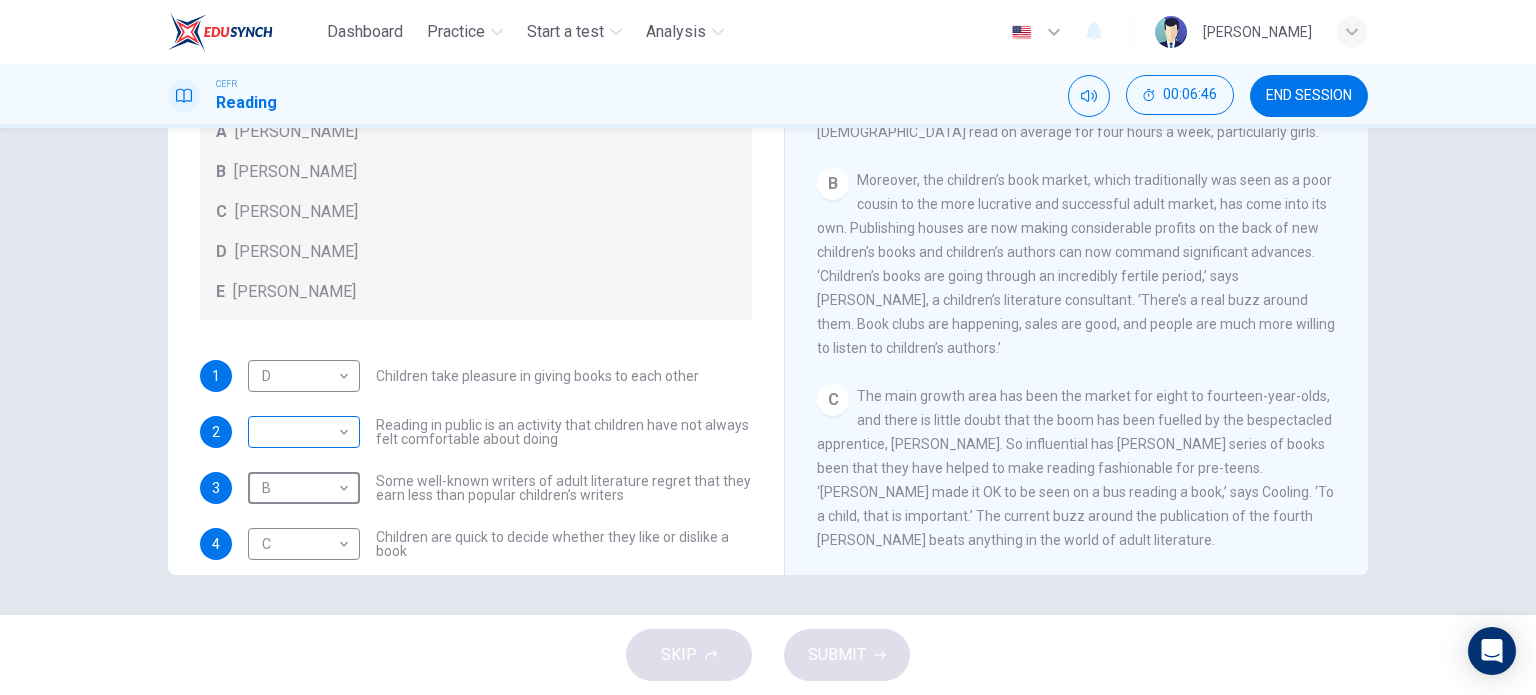 click on "Dashboard Practice Start a test Analysis English en ​ [PERSON_NAME] CEFR Reading 00:06:46 END SESSION Questions 1 - 7 Look at the following list of people A-E and the list of statements. Match each statement with one of the people listed. People A [PERSON_NAME] B [PERSON_NAME] C [PERSON_NAME] D [PERSON_NAME] E [PERSON_NAME] 1 D D ​ Children take pleasure in giving books to each other 2 ​ ​ Reading in public is an activity that children have not always felt comfortable about doing 3 B B ​ Some well-known writers of adult literature regret that they earn less than popular children’s writers 4 C C ​ Children are quick to decide whether they like or dislike a book 5 ​ ​ Children will read many books by an author that they like 6 B B ​ The public do not realise how much children read [DATE] 7 A A ​ We are experiencing a rise in the popularity of children’s literature Twist in the Tale CLICK TO ZOOM Click to Zoom A B C D E F G H I J SKIP SUBMIT
Dashboard Practice 2025" at bounding box center [768, 347] 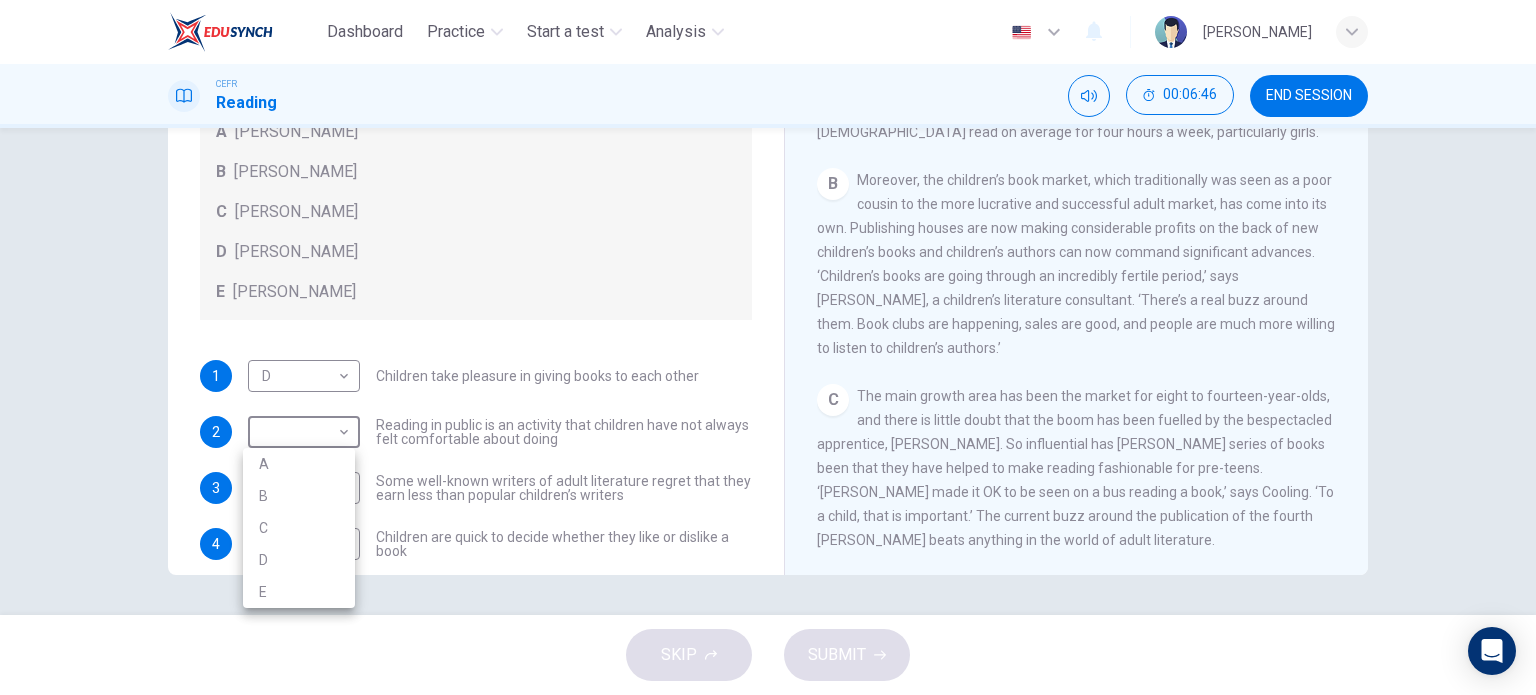 click on "A" at bounding box center (299, 464) 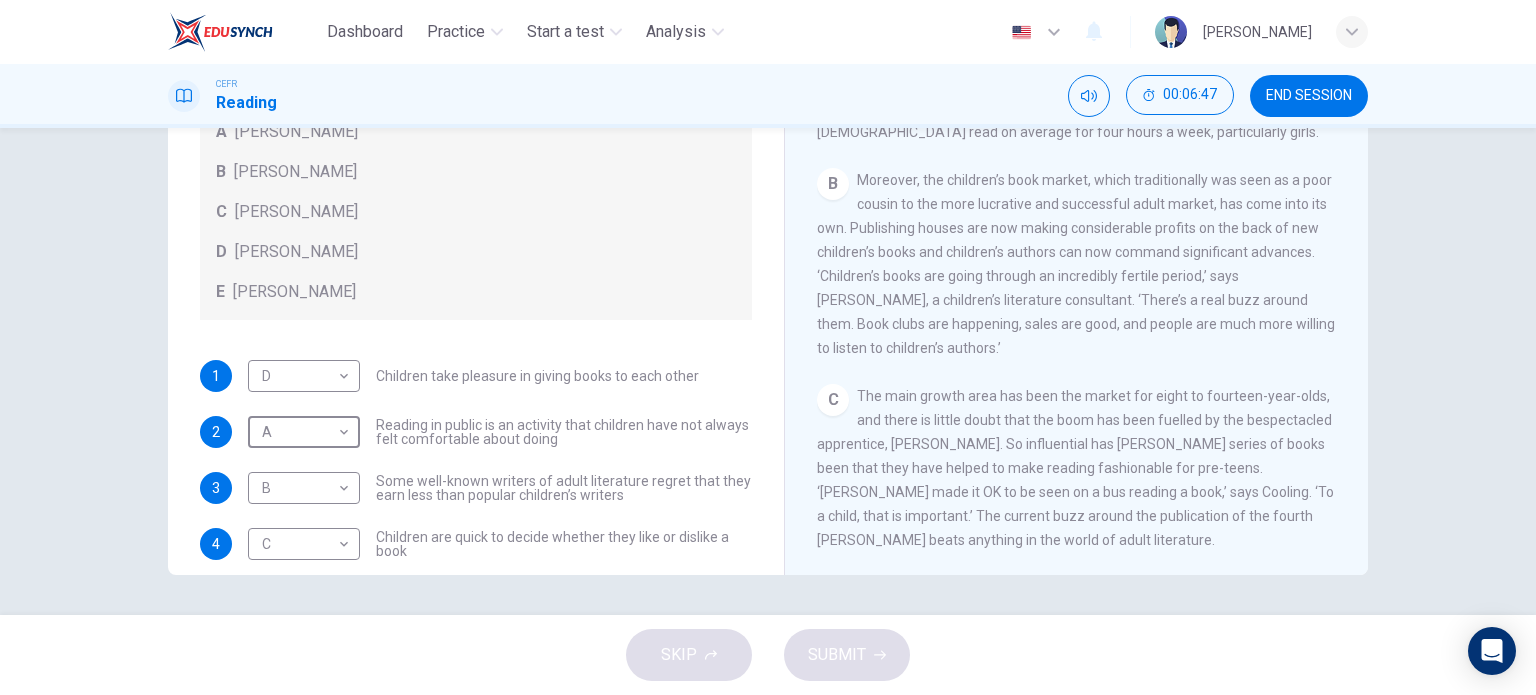 type on "A" 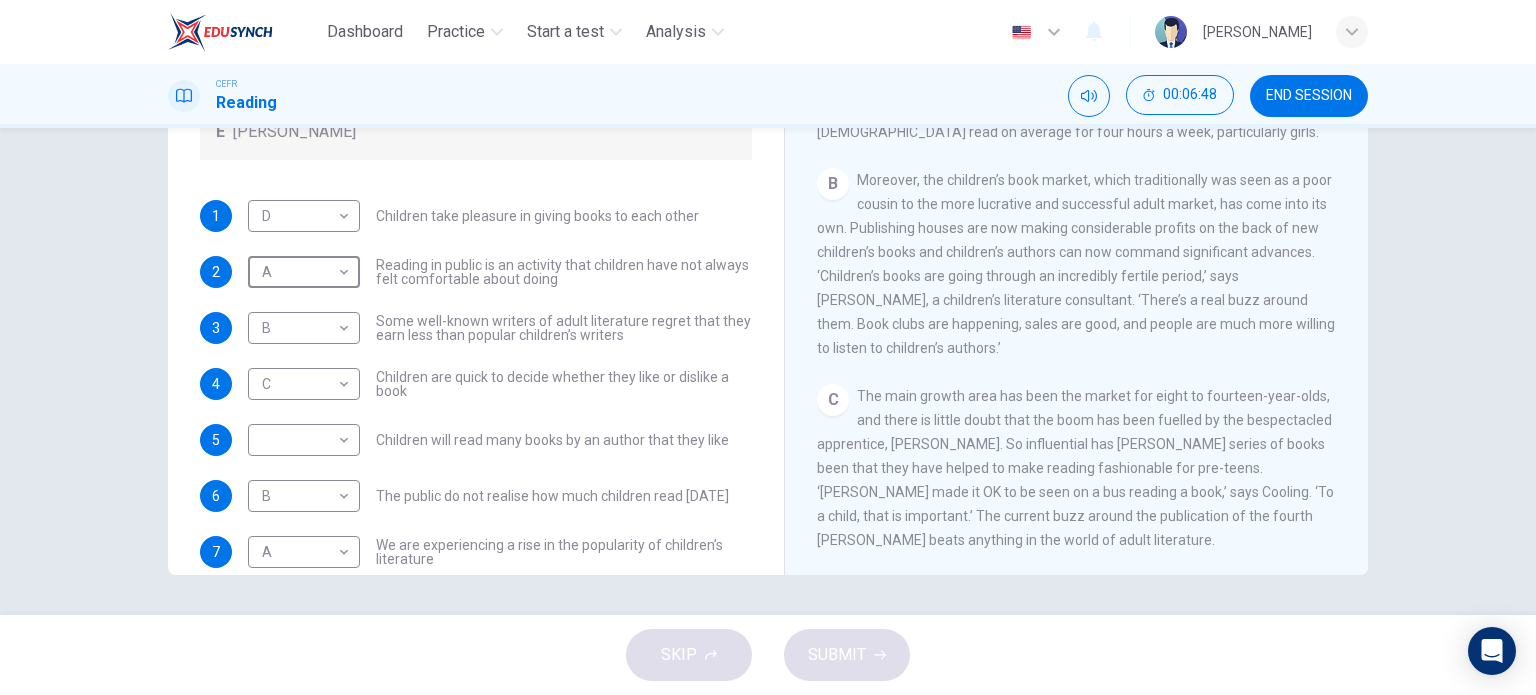 scroll, scrollTop: 192, scrollLeft: 0, axis: vertical 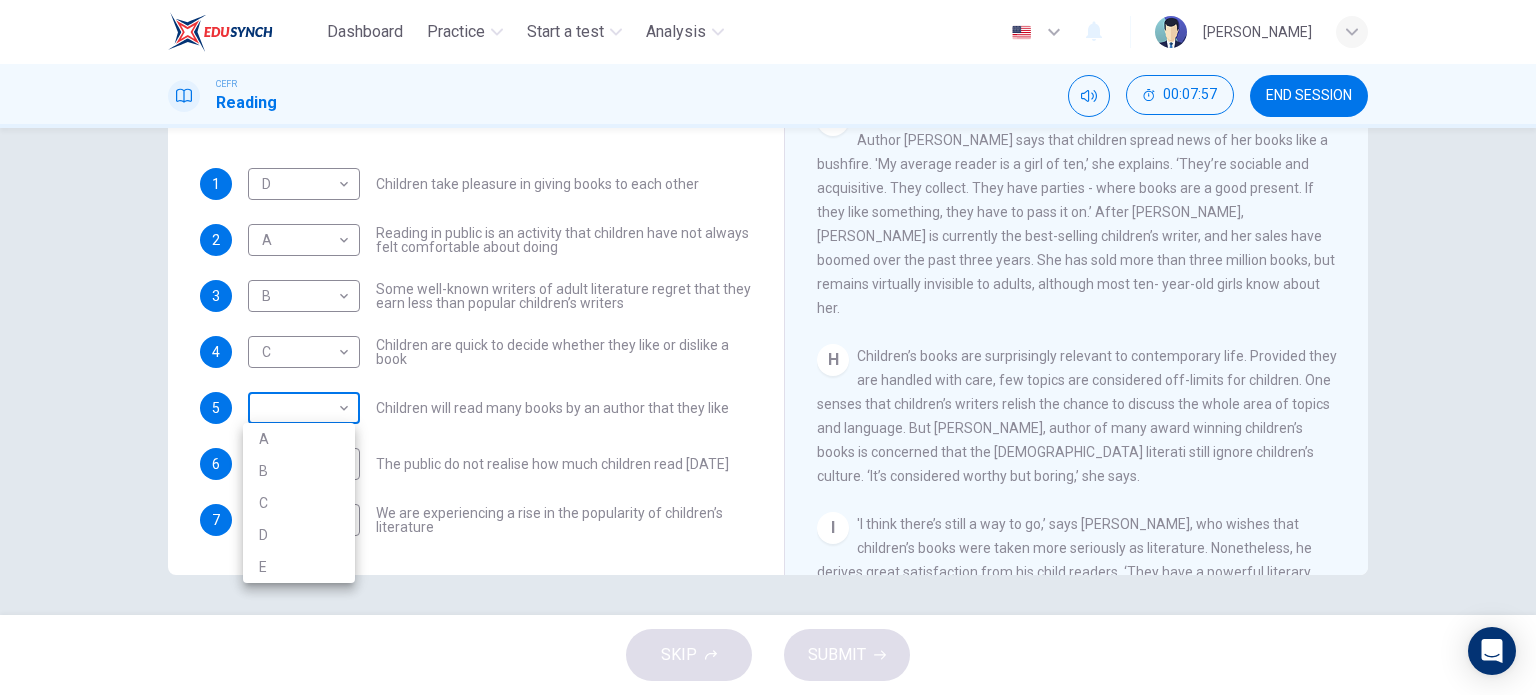 click on "Dashboard Practice Start a test Analysis English en ​ [PERSON_NAME] CEFR Reading 00:07:57 END SESSION Questions 1 - 7 Look at the following list of people A-E and the list of statements. Match each statement with one of the people listed. People A [PERSON_NAME] B [PERSON_NAME] C [PERSON_NAME] D [PERSON_NAME] E [PERSON_NAME] 1 D D ​ Children take pleasure in giving books to each other 2 A A ​ Reading in public is an activity that children have not always felt comfortable about doing 3 B B ​ Some well-known writers of adult literature regret that they earn less than popular children’s writers 4 C C ​ Children are quick to decide whether they like or dislike a book 5 ​ ​ Children will read many books by an author that they like 6 B B ​ The public do not realise how much children read [DATE] 7 A A ​ We are experiencing a rise in the popularity of children’s literature Twist in the Tale CLICK TO ZOOM Click to Zoom A B C D E F G H I J SKIP SUBMIT
Dashboard Practice 2025 A" at bounding box center [768, 347] 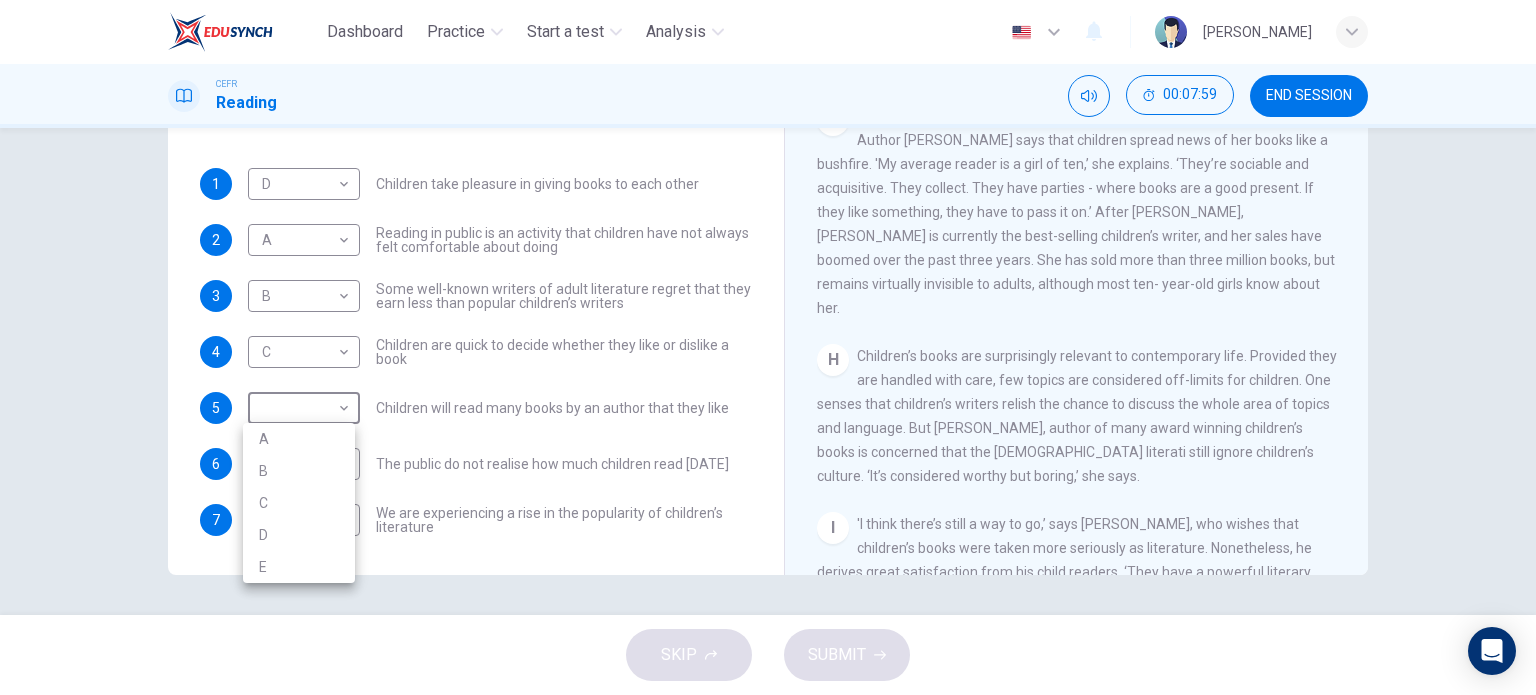 click on "D" at bounding box center (299, 535) 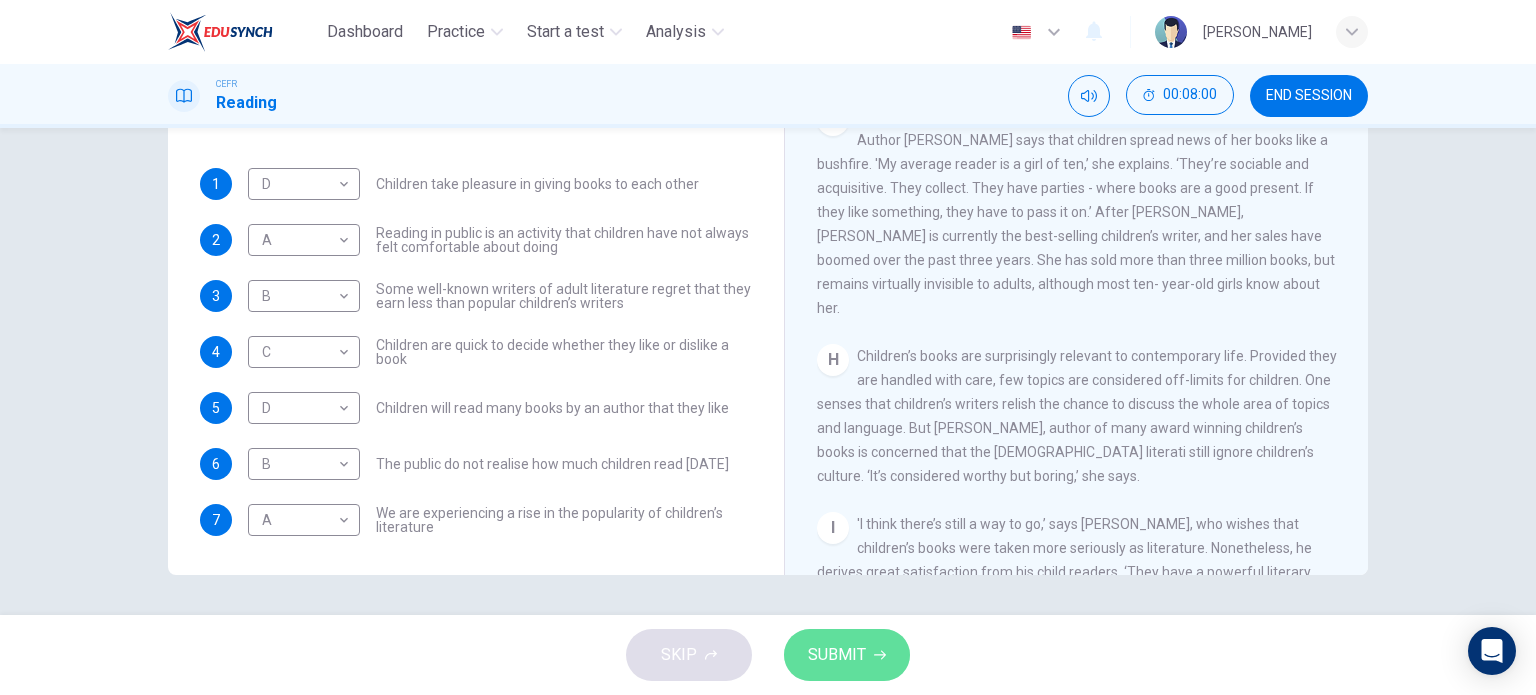 click 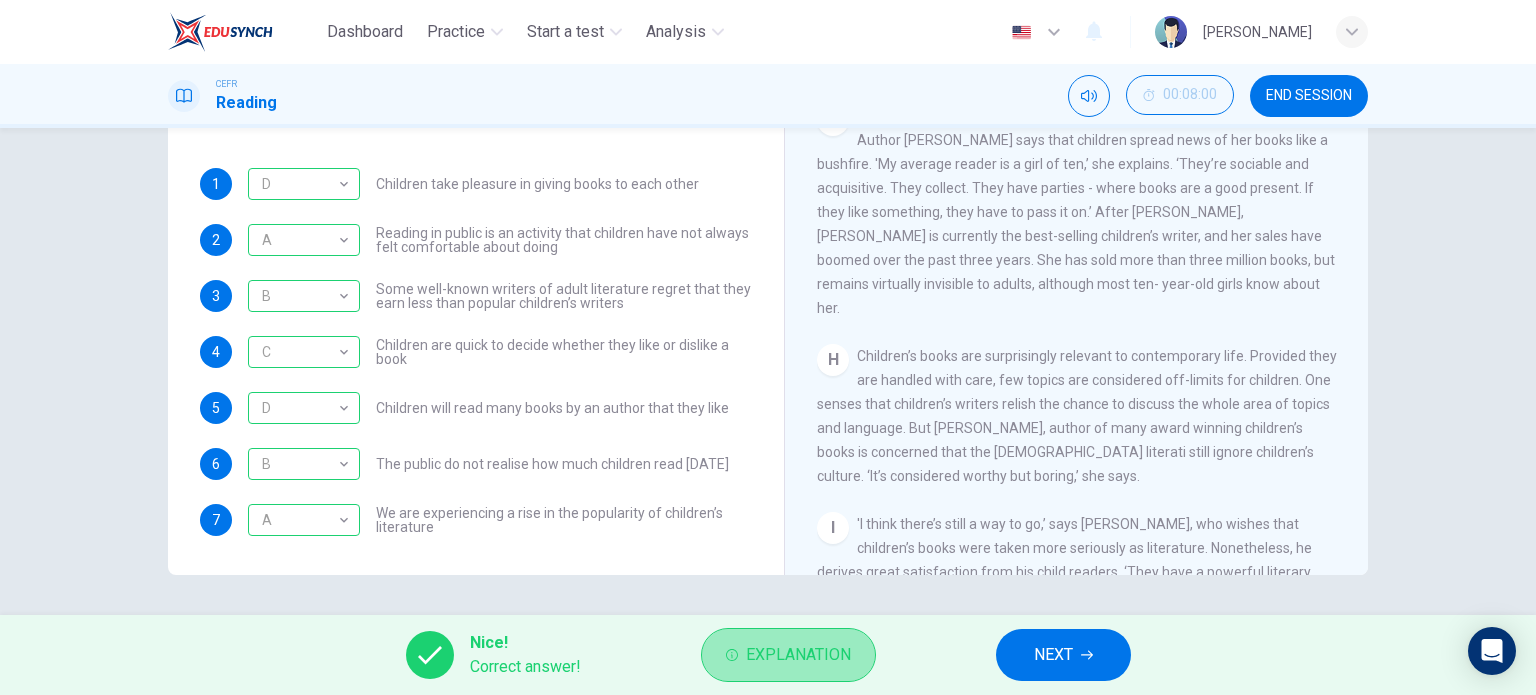 click on "Explanation" at bounding box center (798, 655) 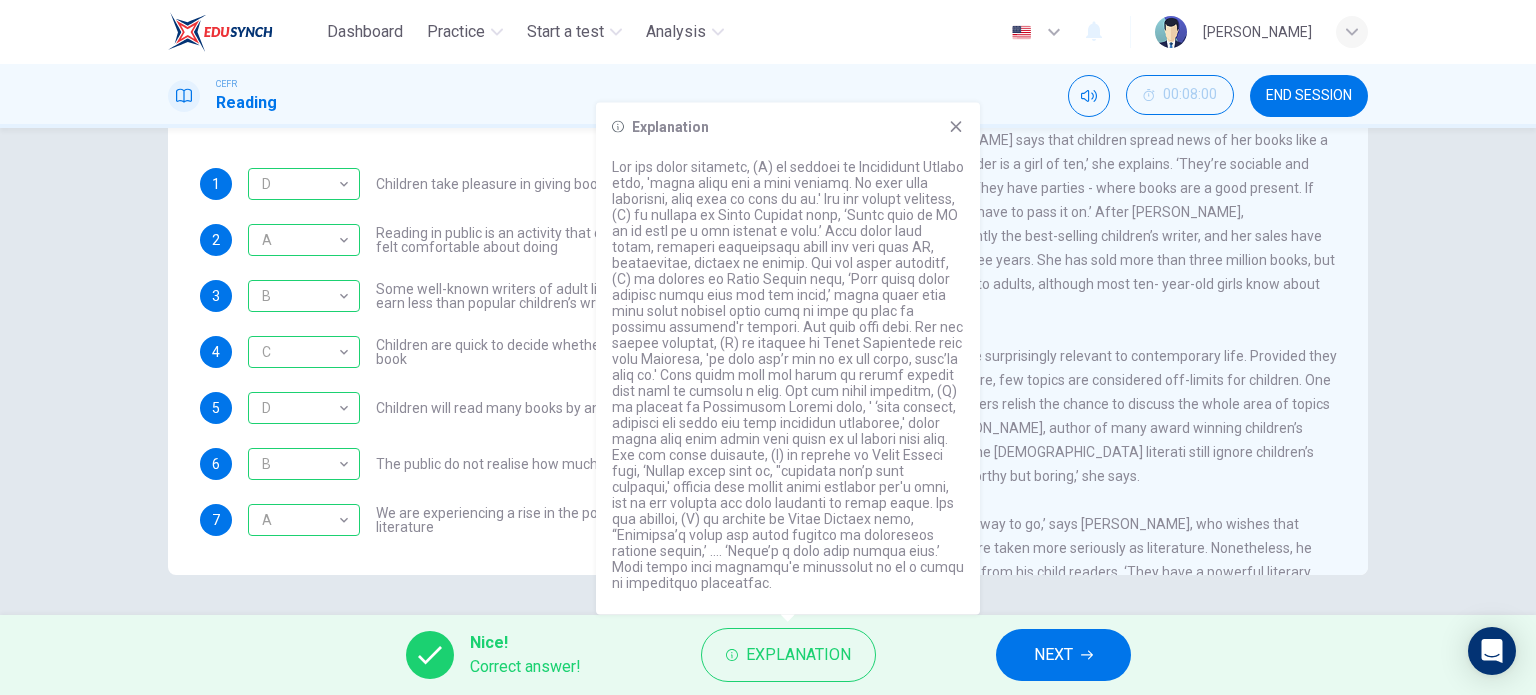 click on "Children’s books are surprisingly relevant to contemporary life. Provided they are handled with care, few topics are considered off-limits for children. One senses that children’s writers relish the chance to discuss the whole area of topics and language. But [PERSON_NAME], author of many award winning children’s books is concerned that the [DEMOGRAPHIC_DATA] literati still ignore children’s culture. ‘It’s considered worthy but boring,’ she says." at bounding box center (1077, 416) 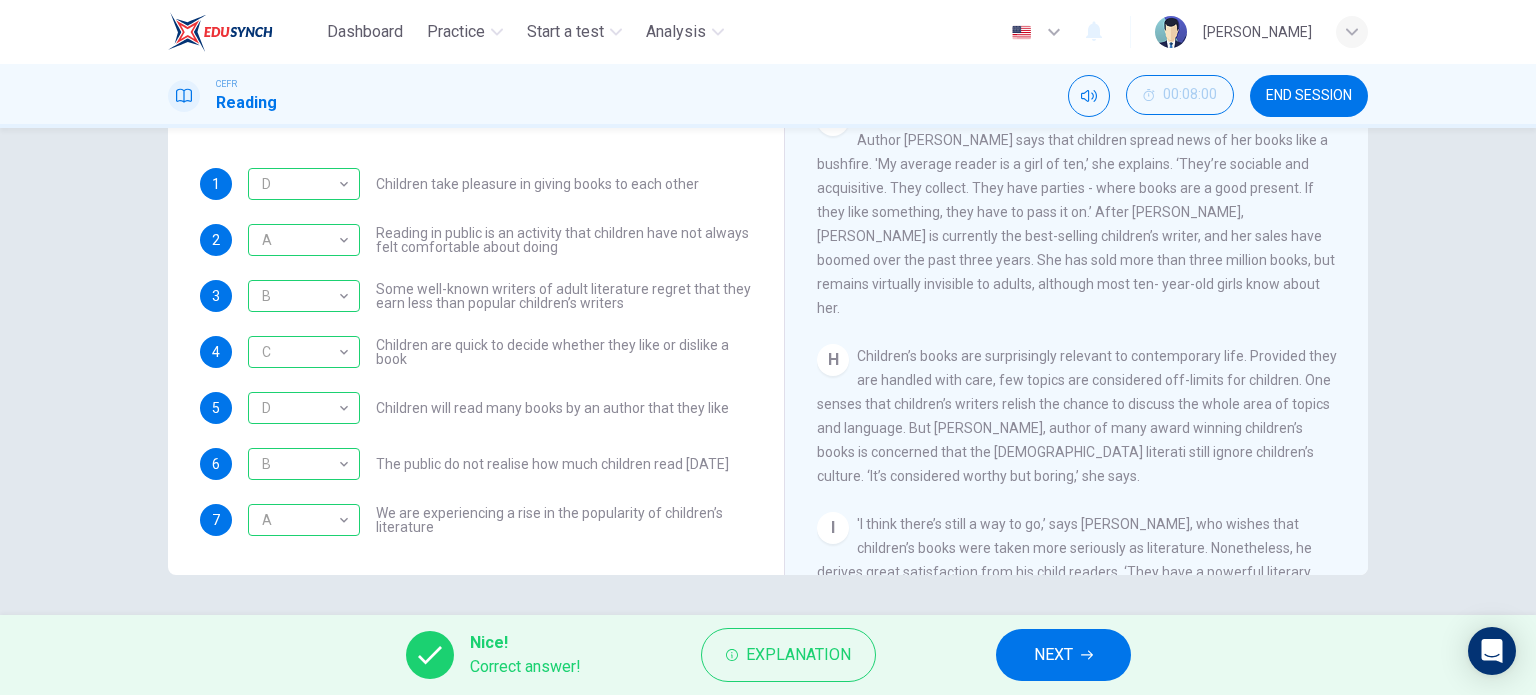 click on "NEXT" at bounding box center [1053, 655] 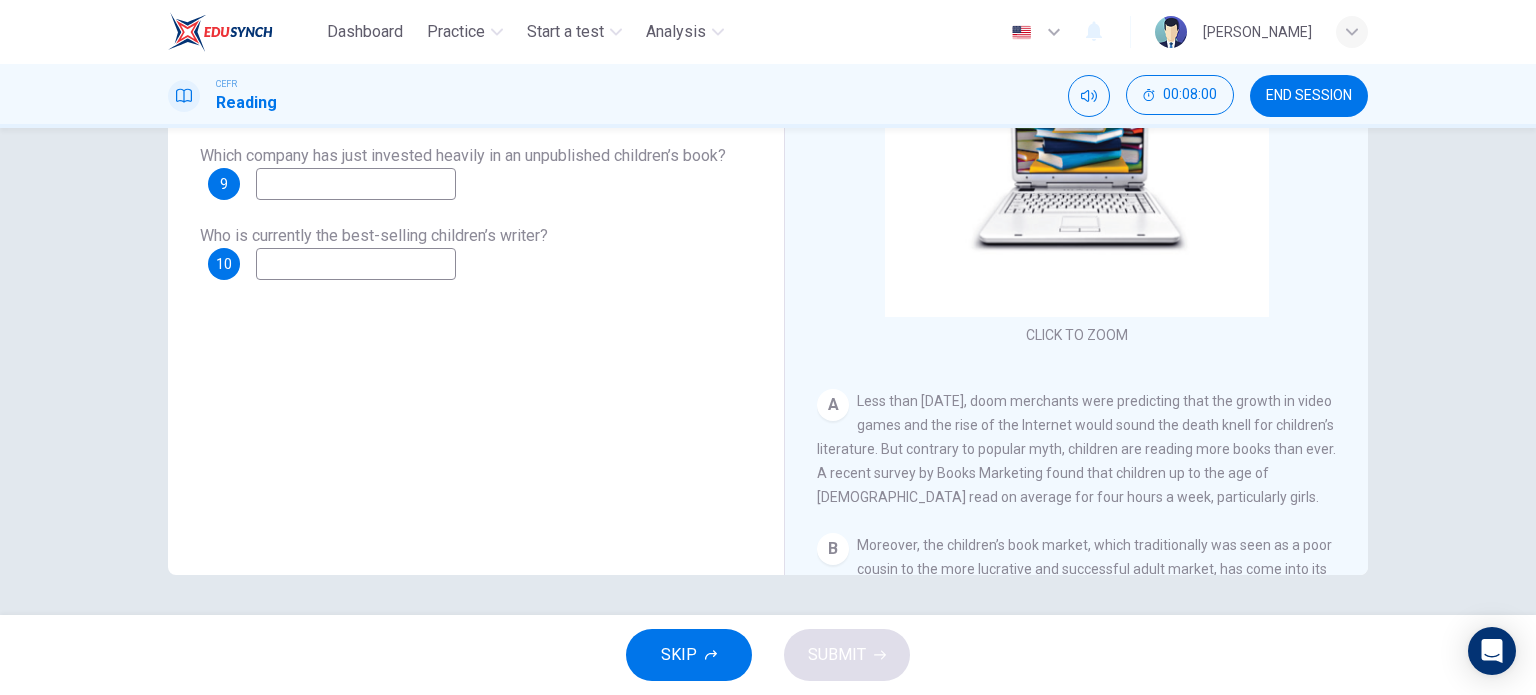 scroll, scrollTop: 88, scrollLeft: 0, axis: vertical 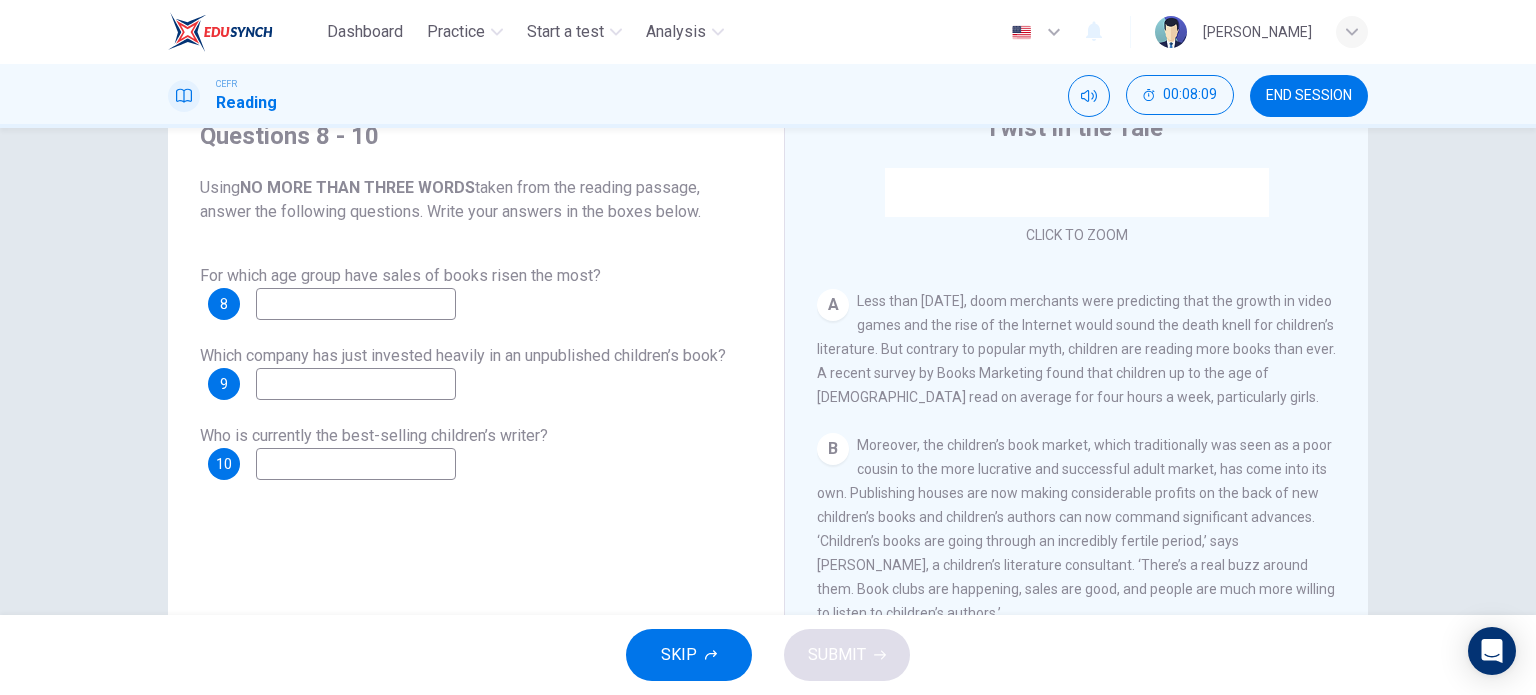 click at bounding box center [356, 304] 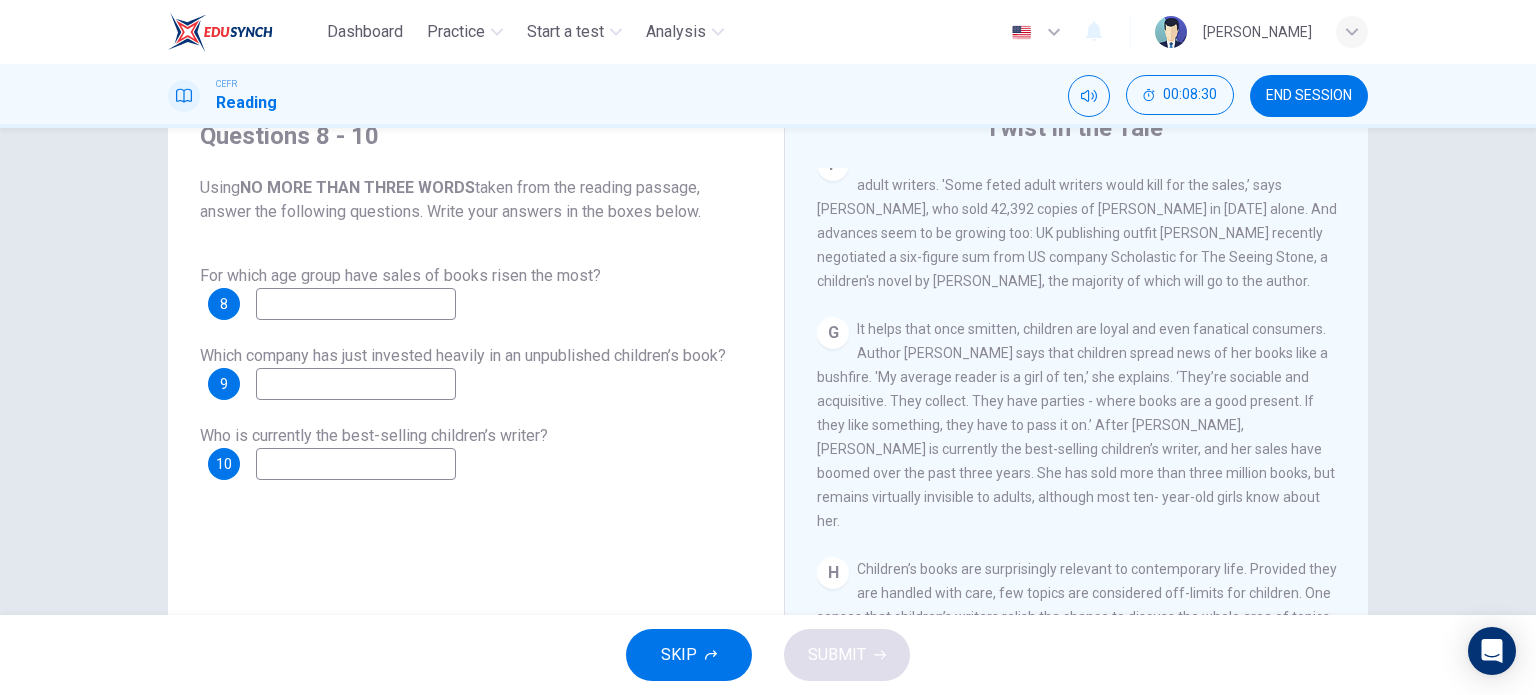 scroll, scrollTop: 1400, scrollLeft: 0, axis: vertical 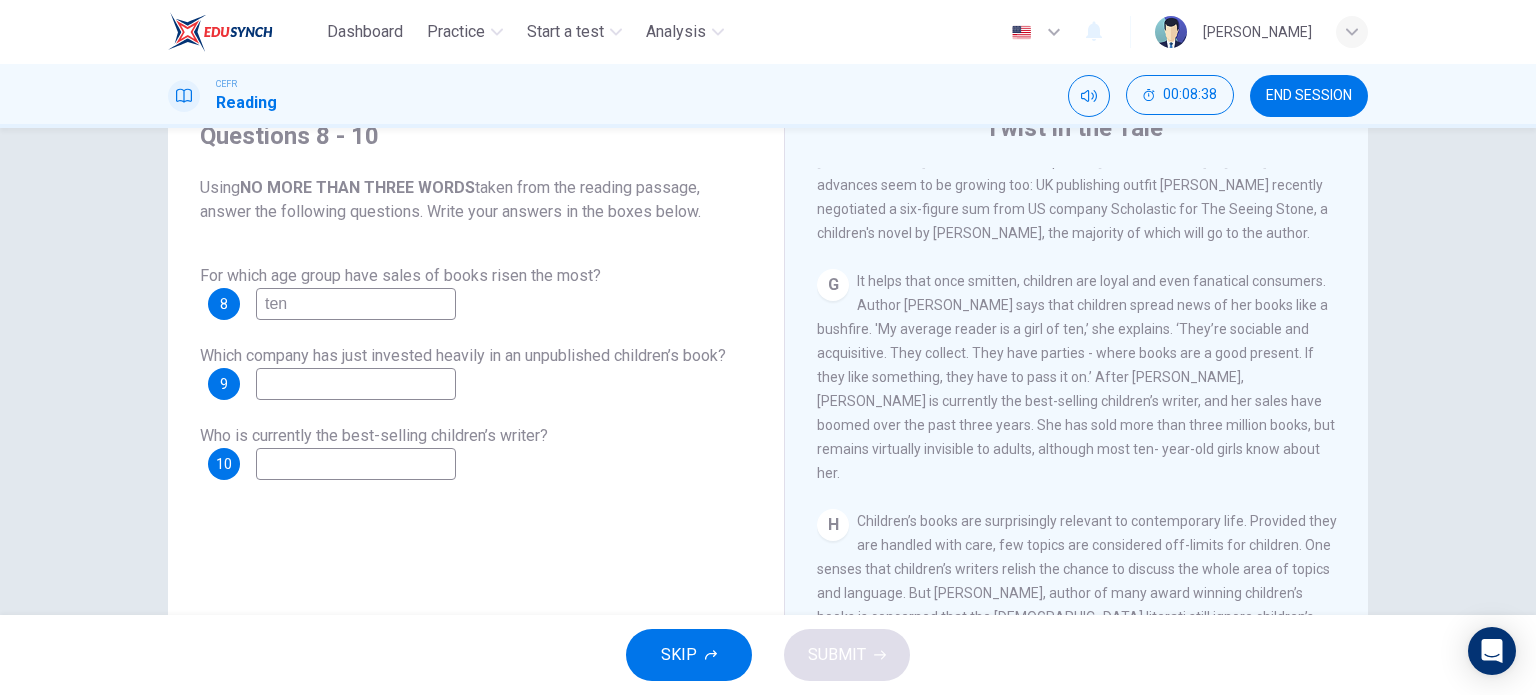 type on "ten" 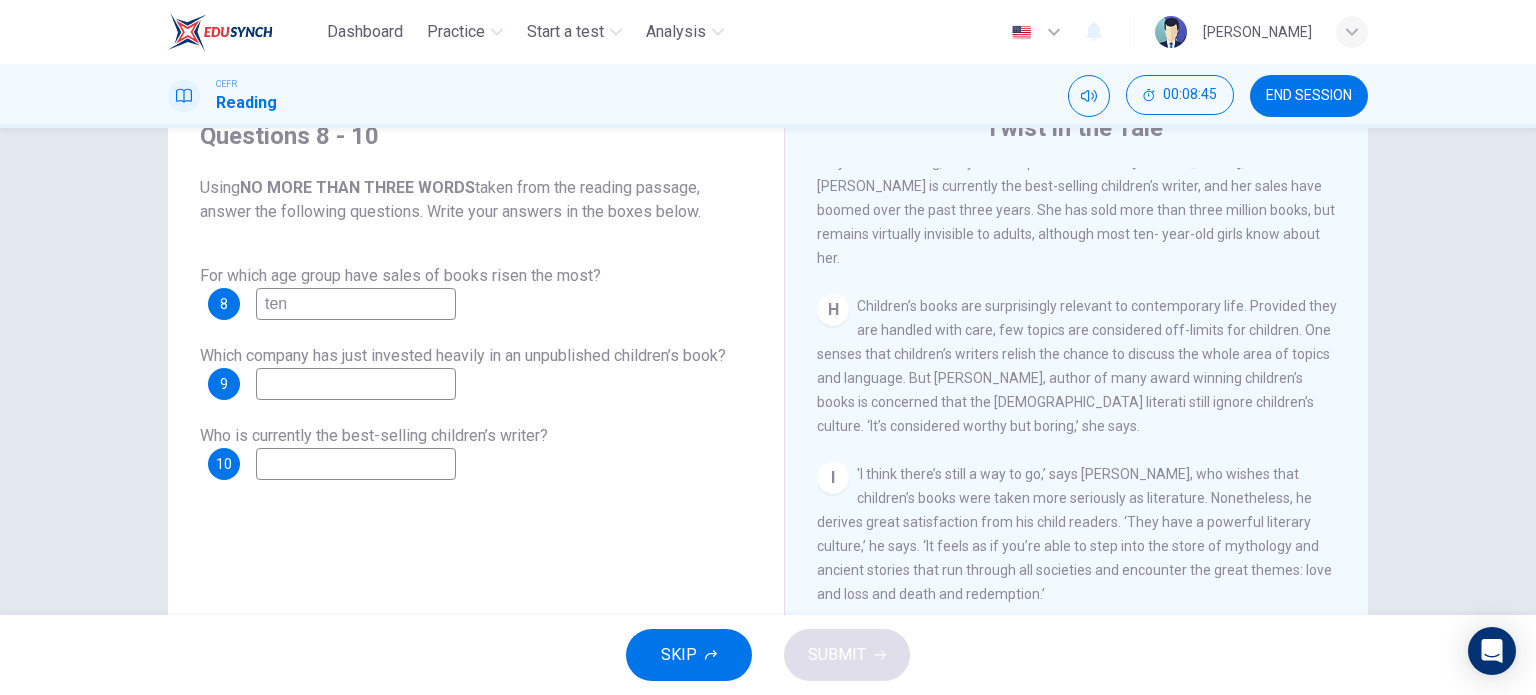 scroll, scrollTop: 1665, scrollLeft: 0, axis: vertical 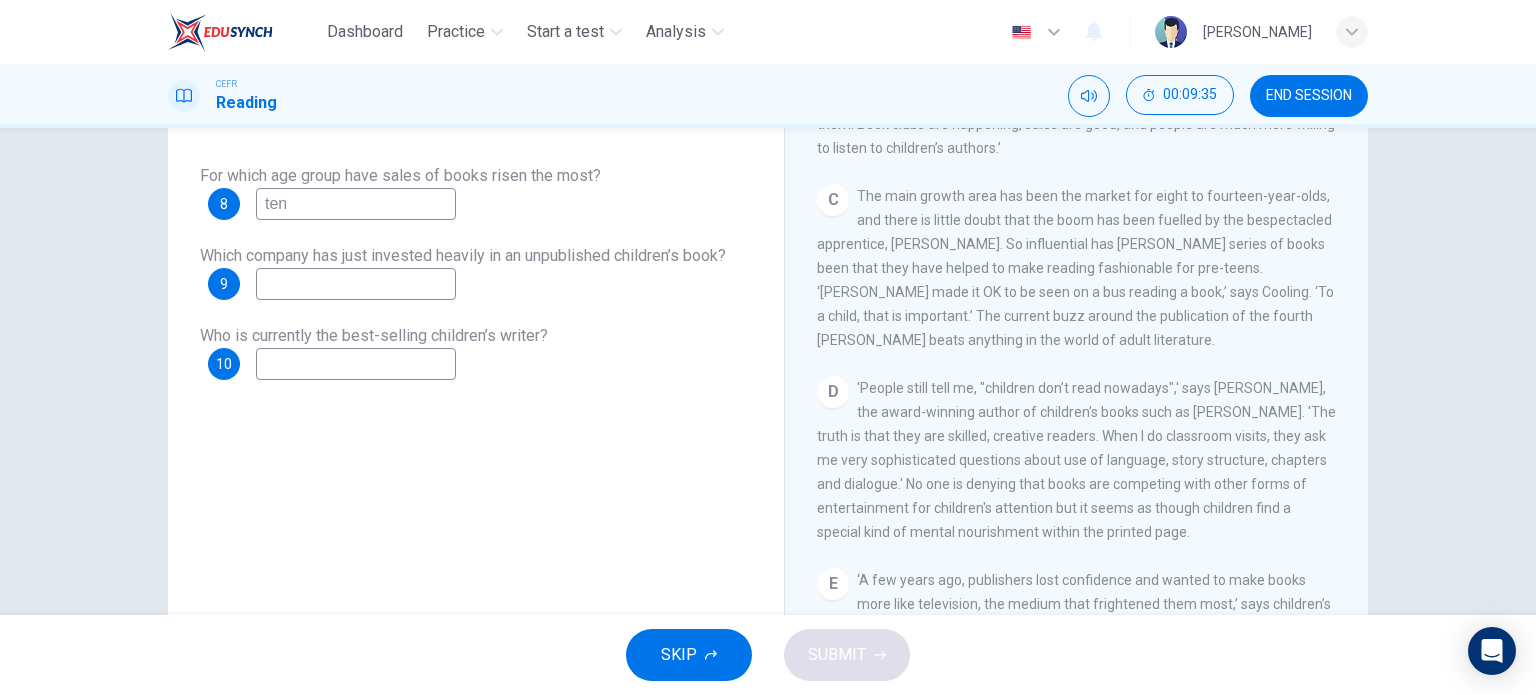 click at bounding box center [356, 364] 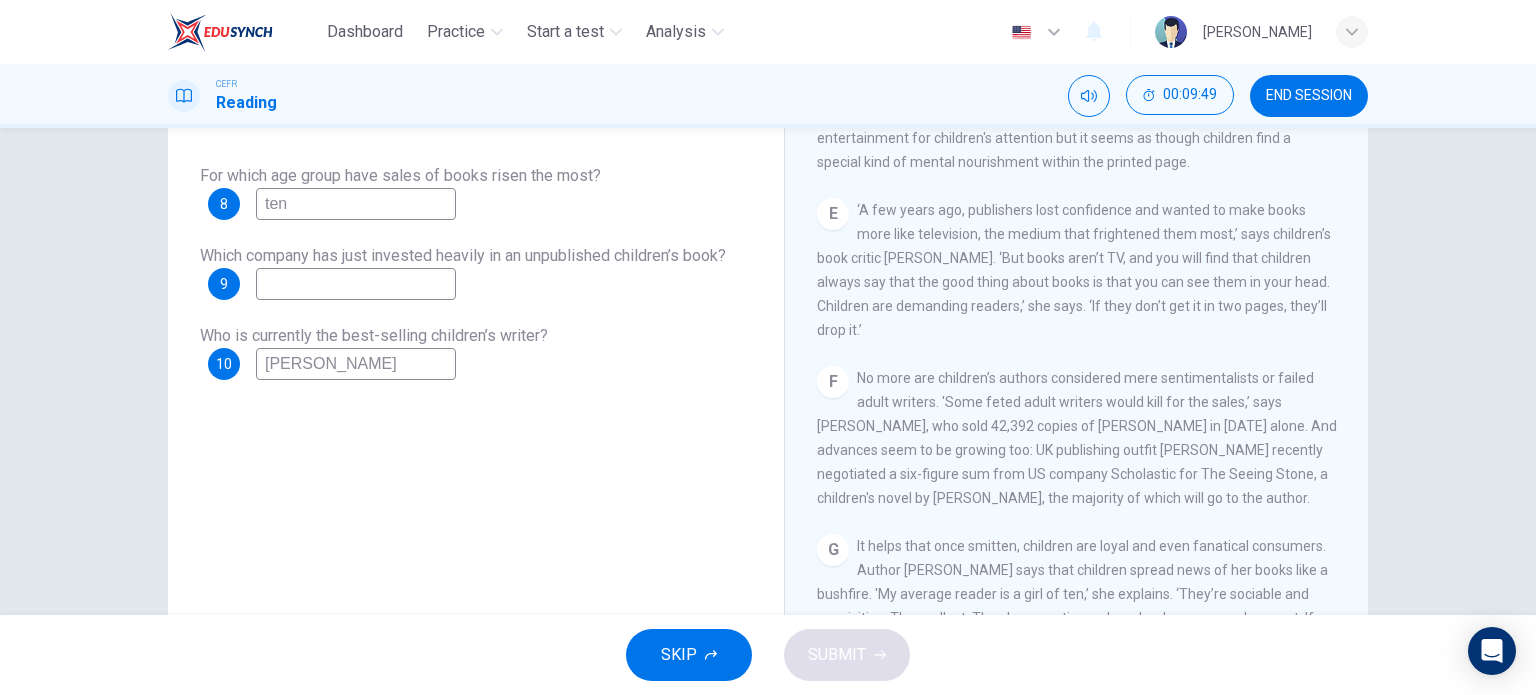 scroll, scrollTop: 1065, scrollLeft: 0, axis: vertical 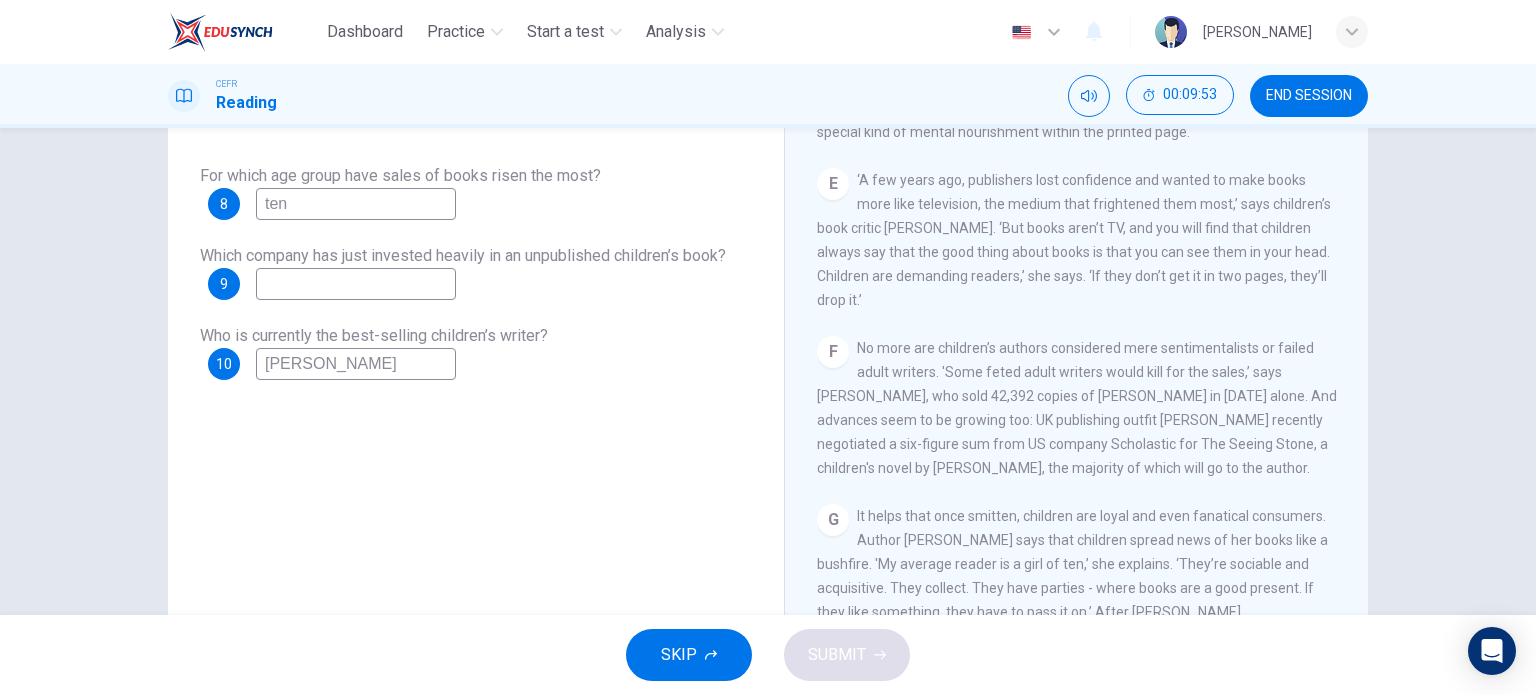 type on "[PERSON_NAME]" 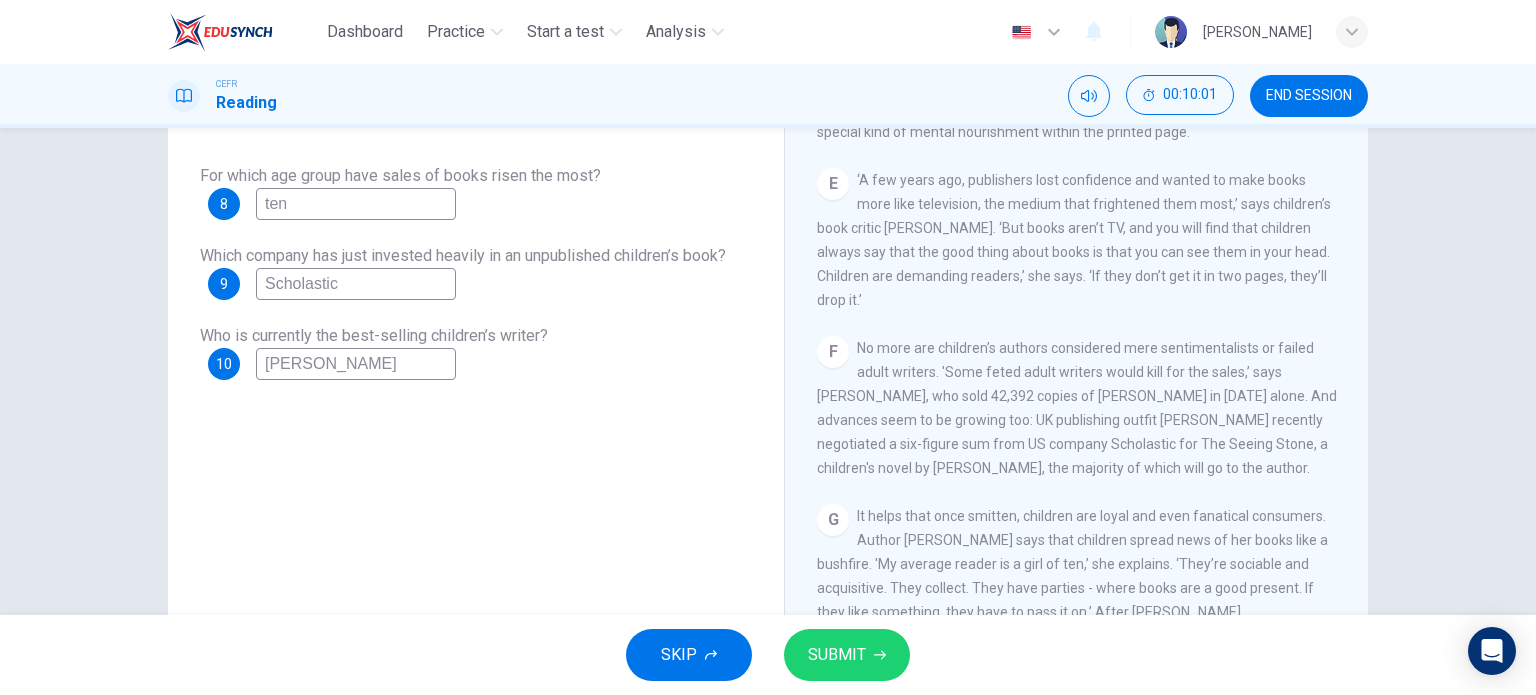 type on "Scholastic" 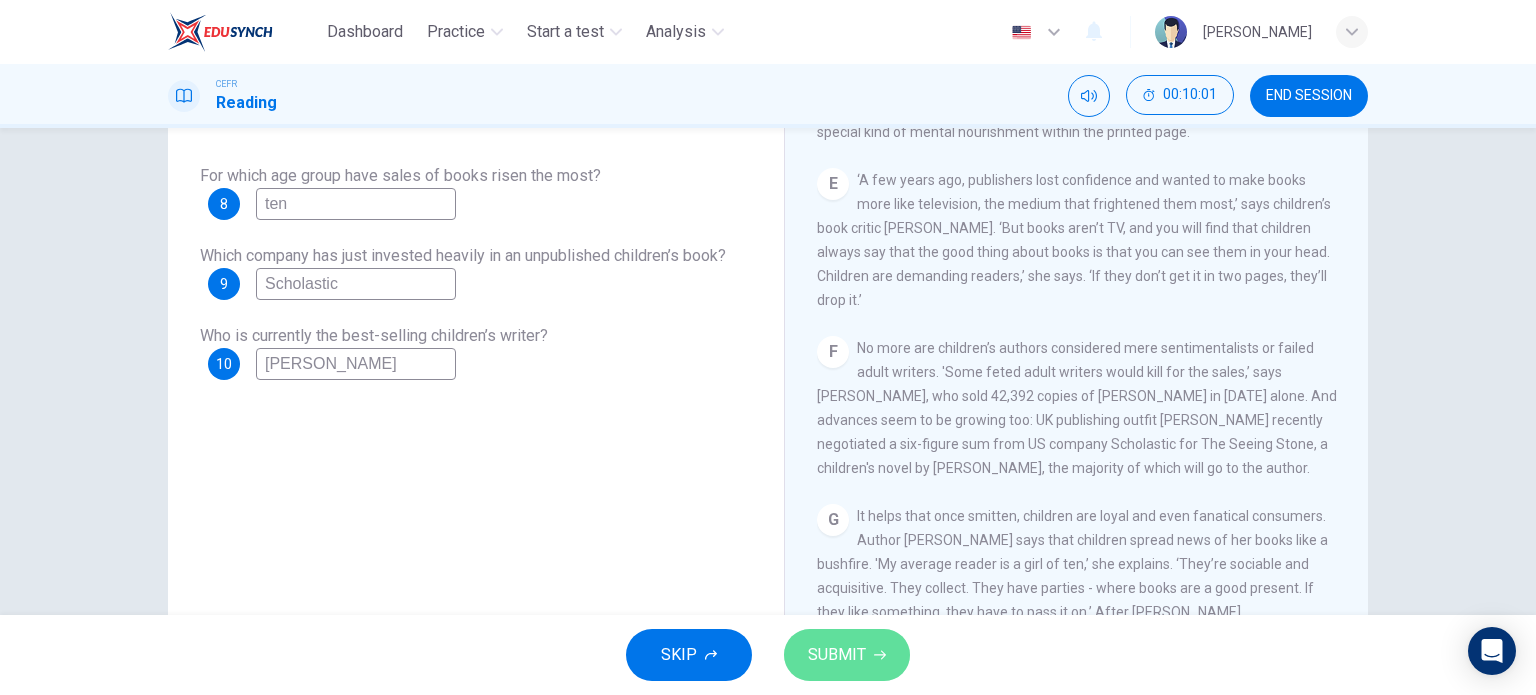 click on "SUBMIT" at bounding box center (837, 655) 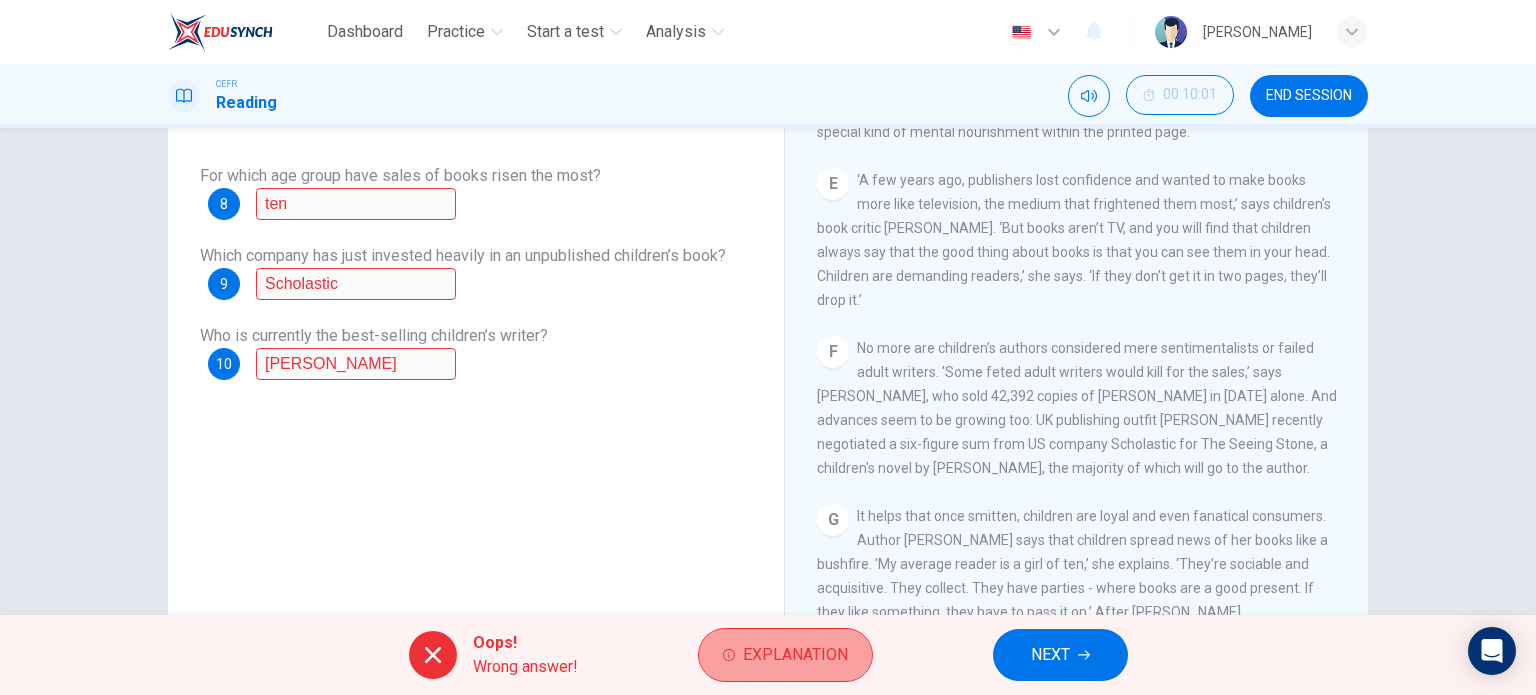 click on "Explanation" at bounding box center (795, 655) 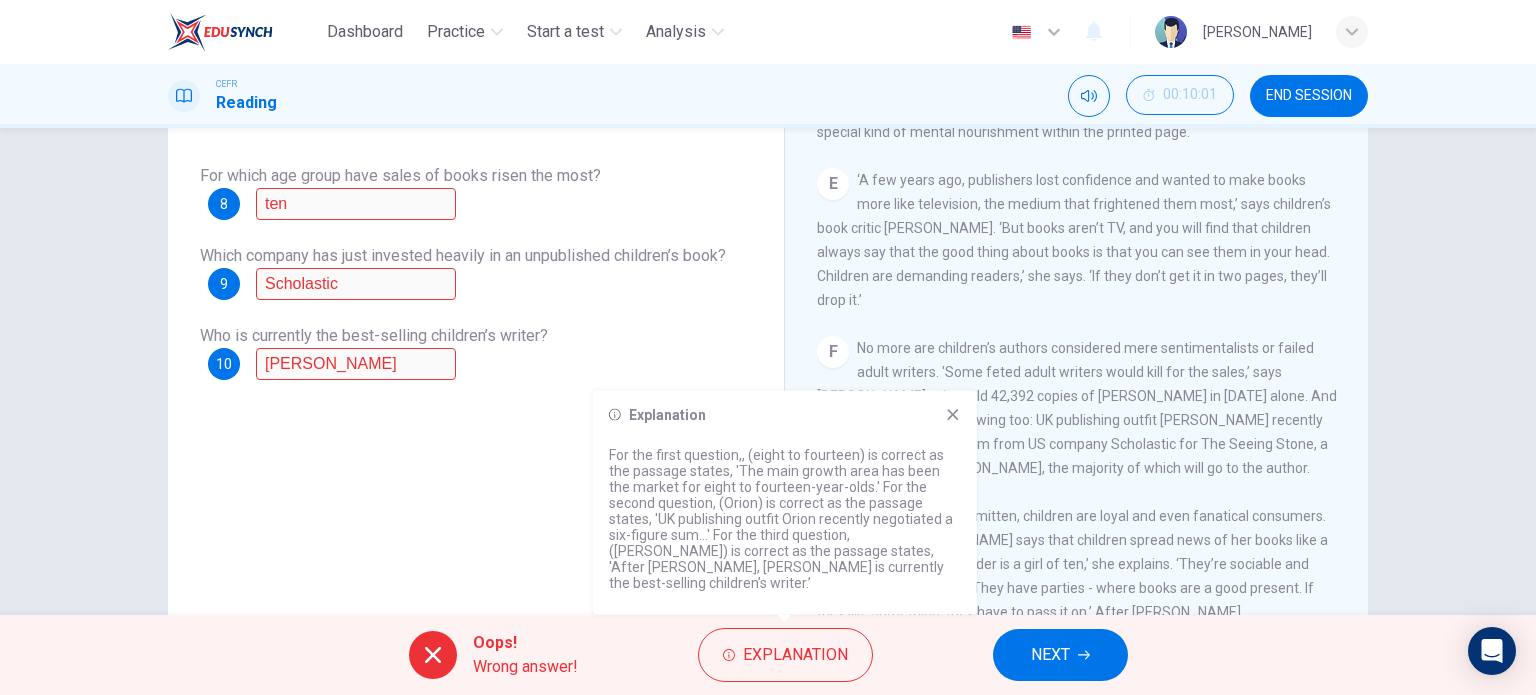 click on "No more are children’s authors considered mere sentimentalists or failed adult writers. 'Some feted adult writers would kill for the sales,’ says [PERSON_NAME], who sold 42,392 copies of [PERSON_NAME] in [DATE] alone. And advances seem to be growing too: UK publishing outfit [PERSON_NAME] recently negotiated a six-figure sum from US company Scholastic for The Seeing Stone, a children's novel by [PERSON_NAME], the majority of which will go to the author." at bounding box center [1077, 408] 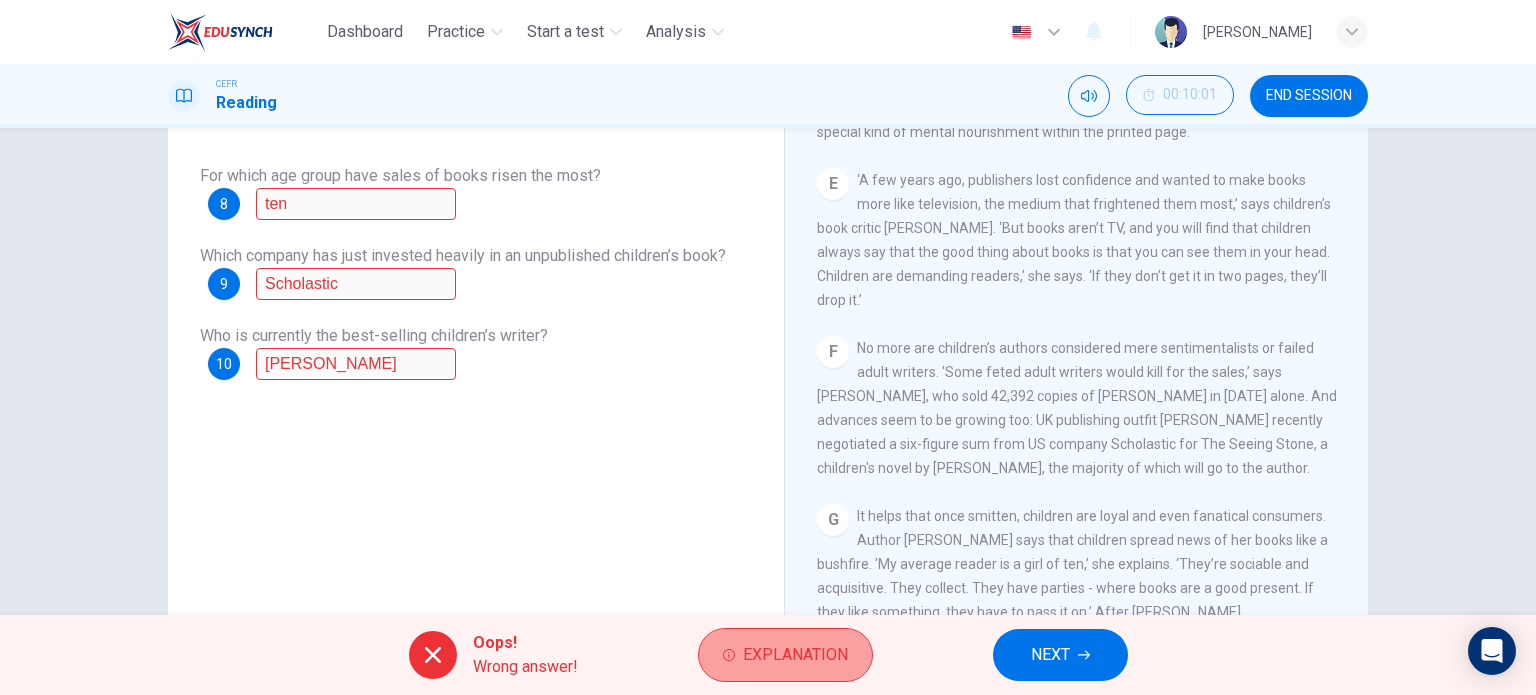 click on "Explanation" at bounding box center (795, 655) 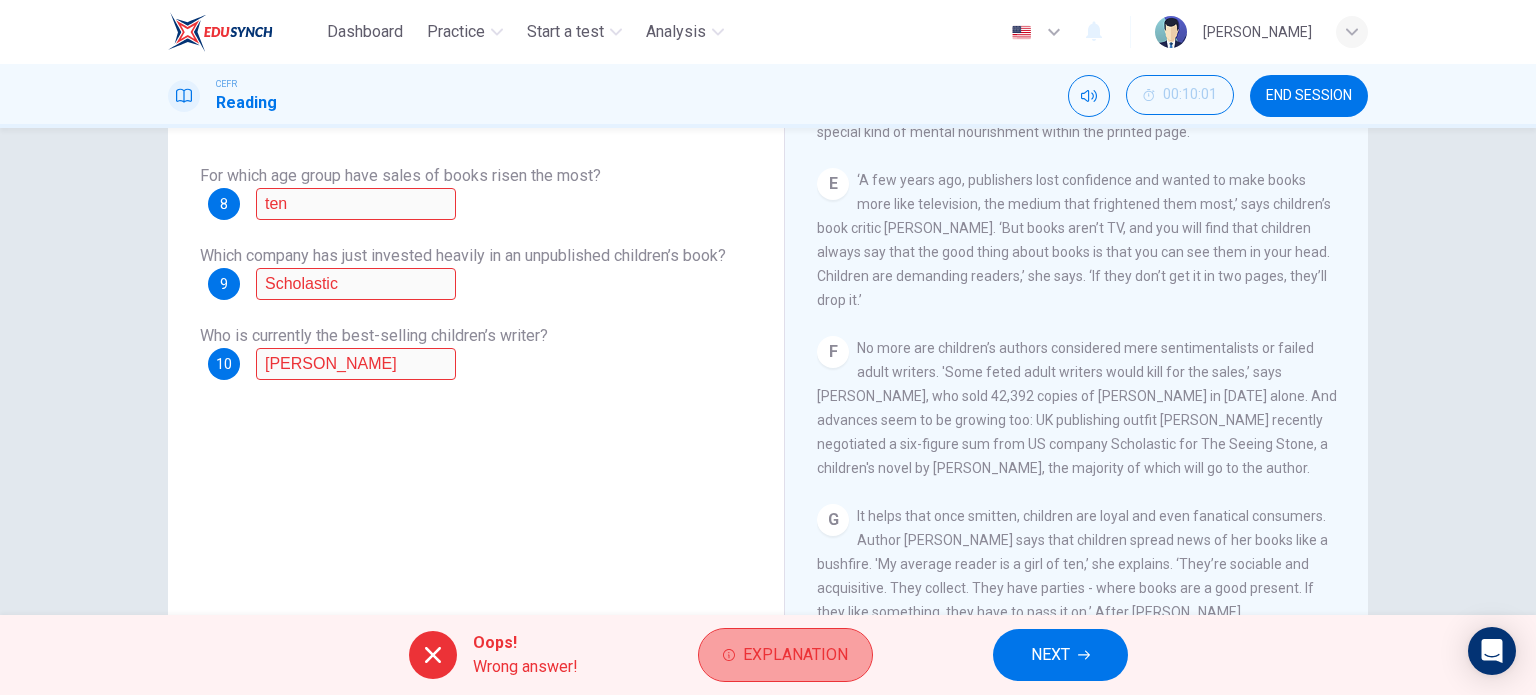 click on "Explanation" at bounding box center [795, 655] 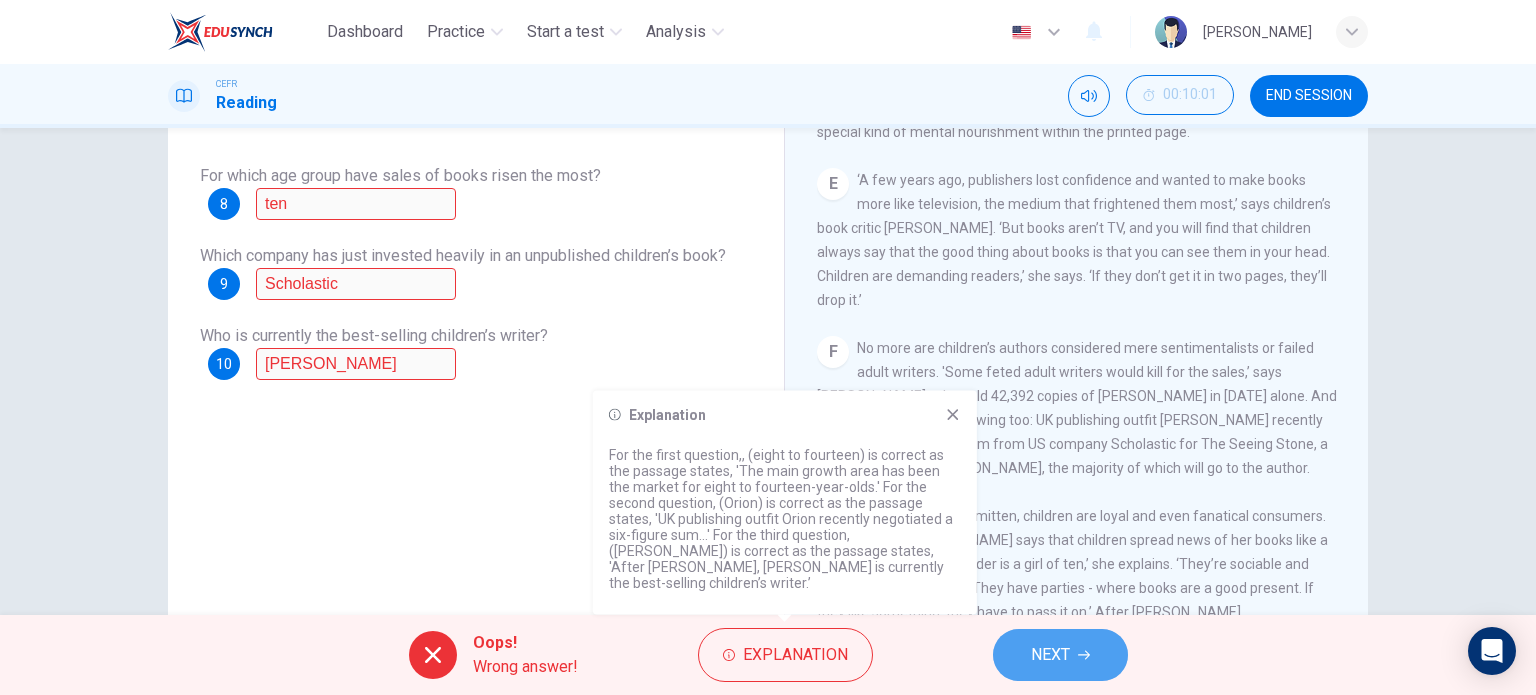 click on "NEXT" at bounding box center [1060, 655] 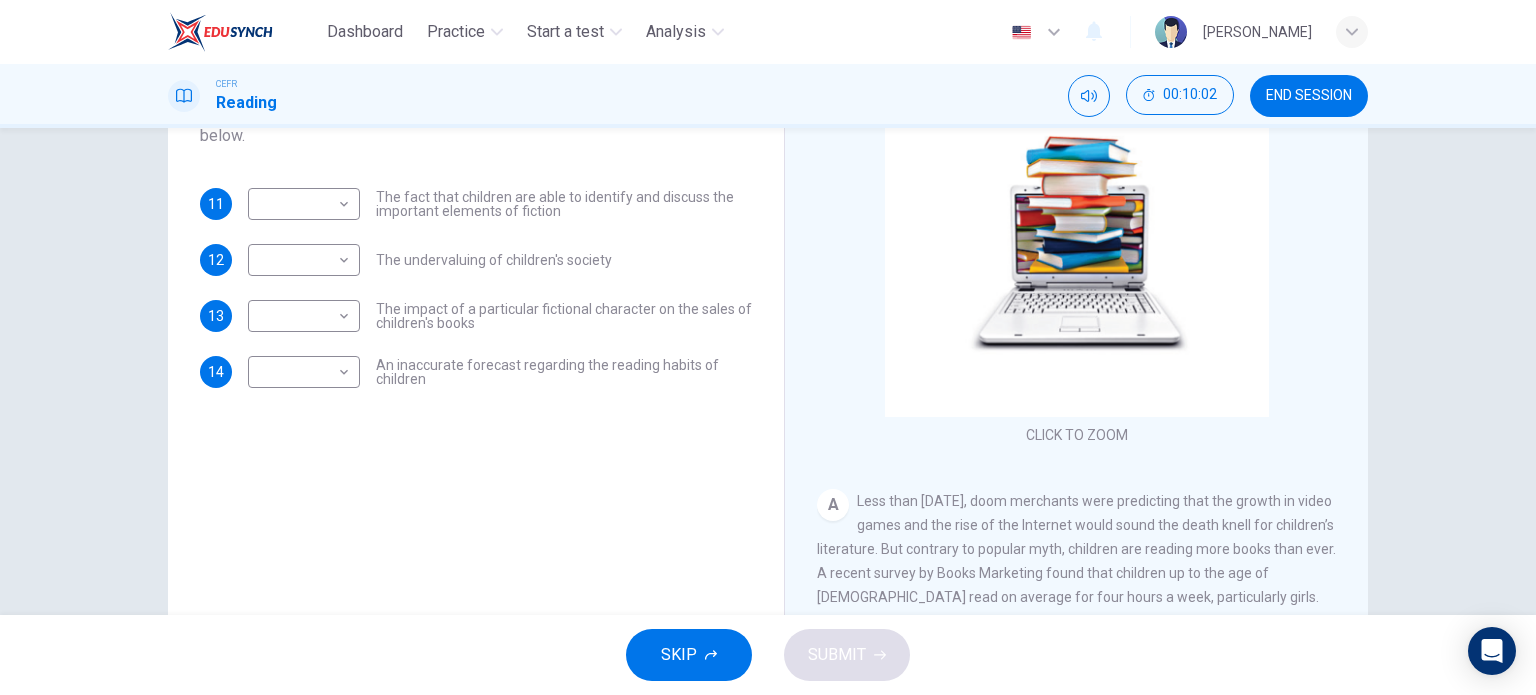 scroll, scrollTop: 88, scrollLeft: 0, axis: vertical 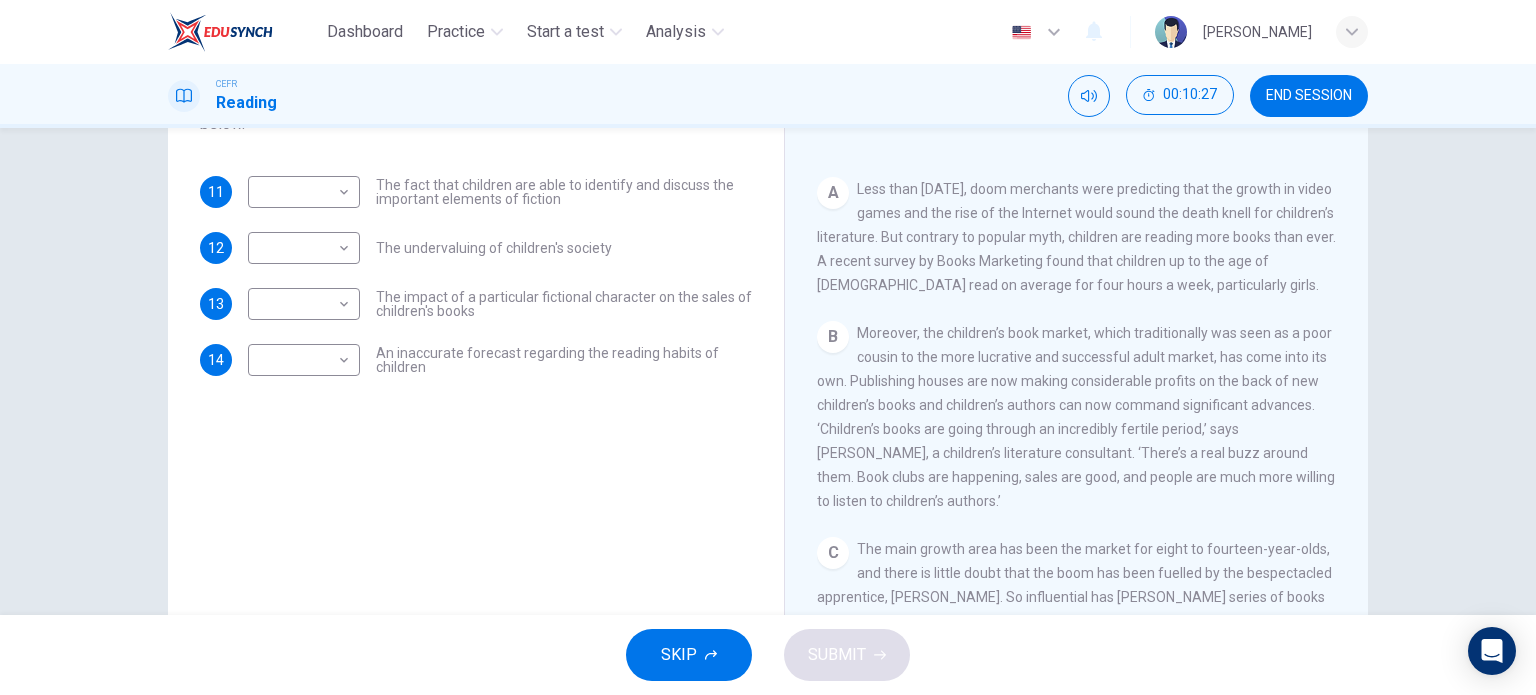 click on "END SESSION" at bounding box center [1309, 96] 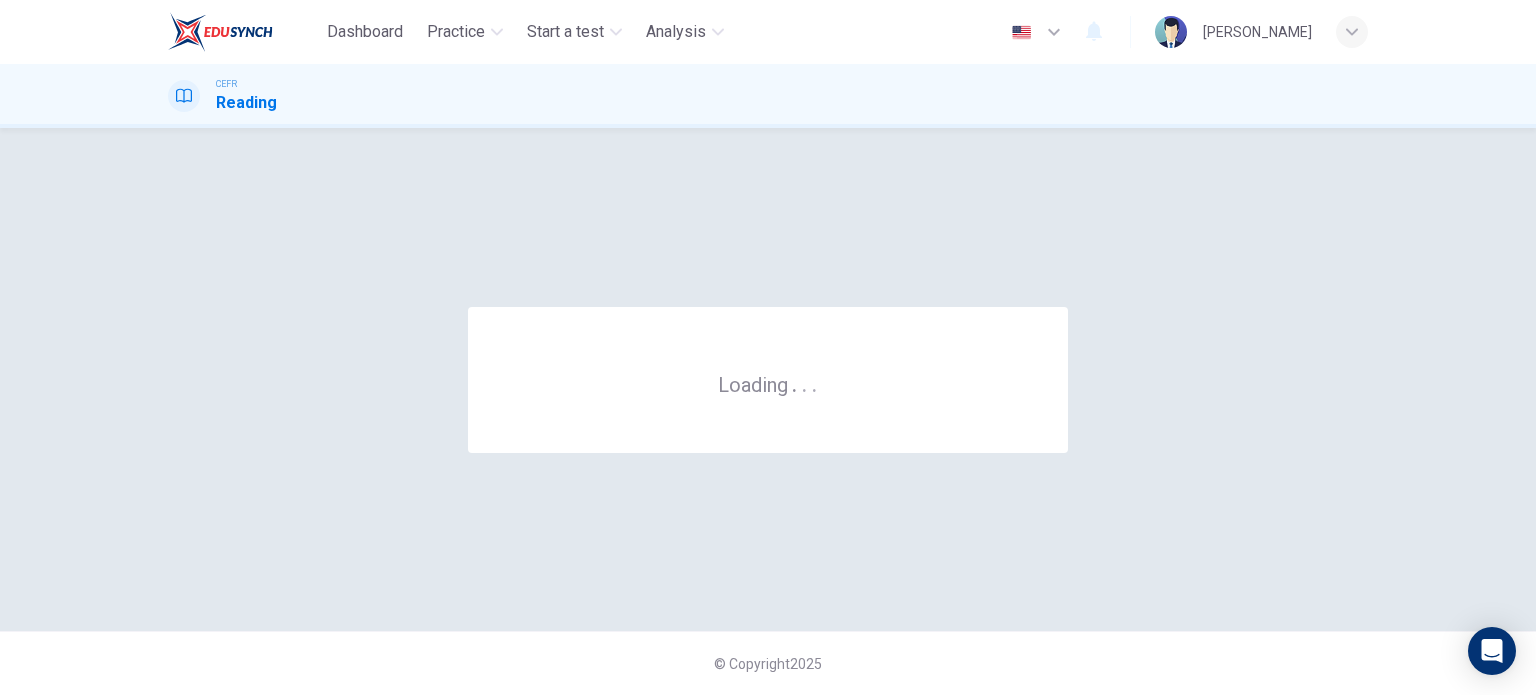 scroll, scrollTop: 0, scrollLeft: 0, axis: both 